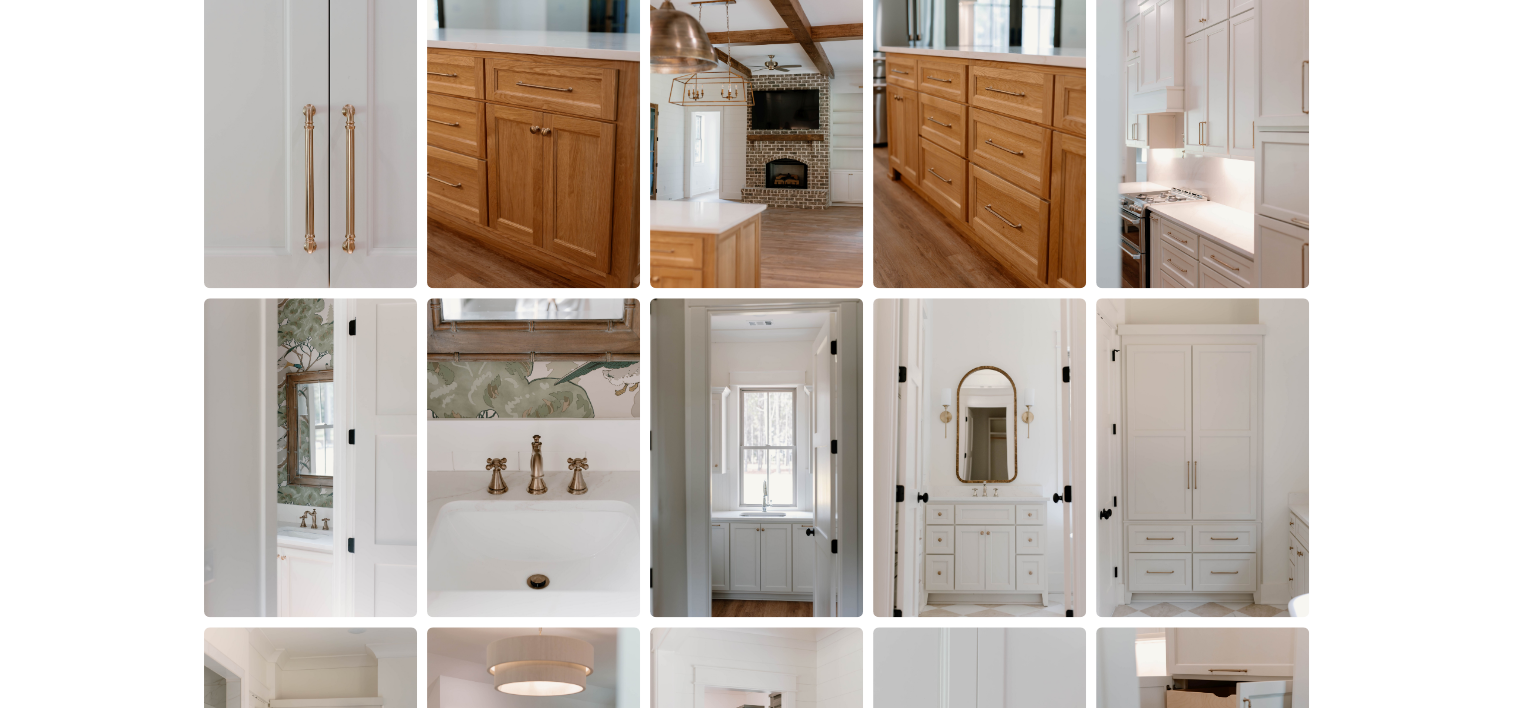 scroll, scrollTop: 1641, scrollLeft: 0, axis: vertical 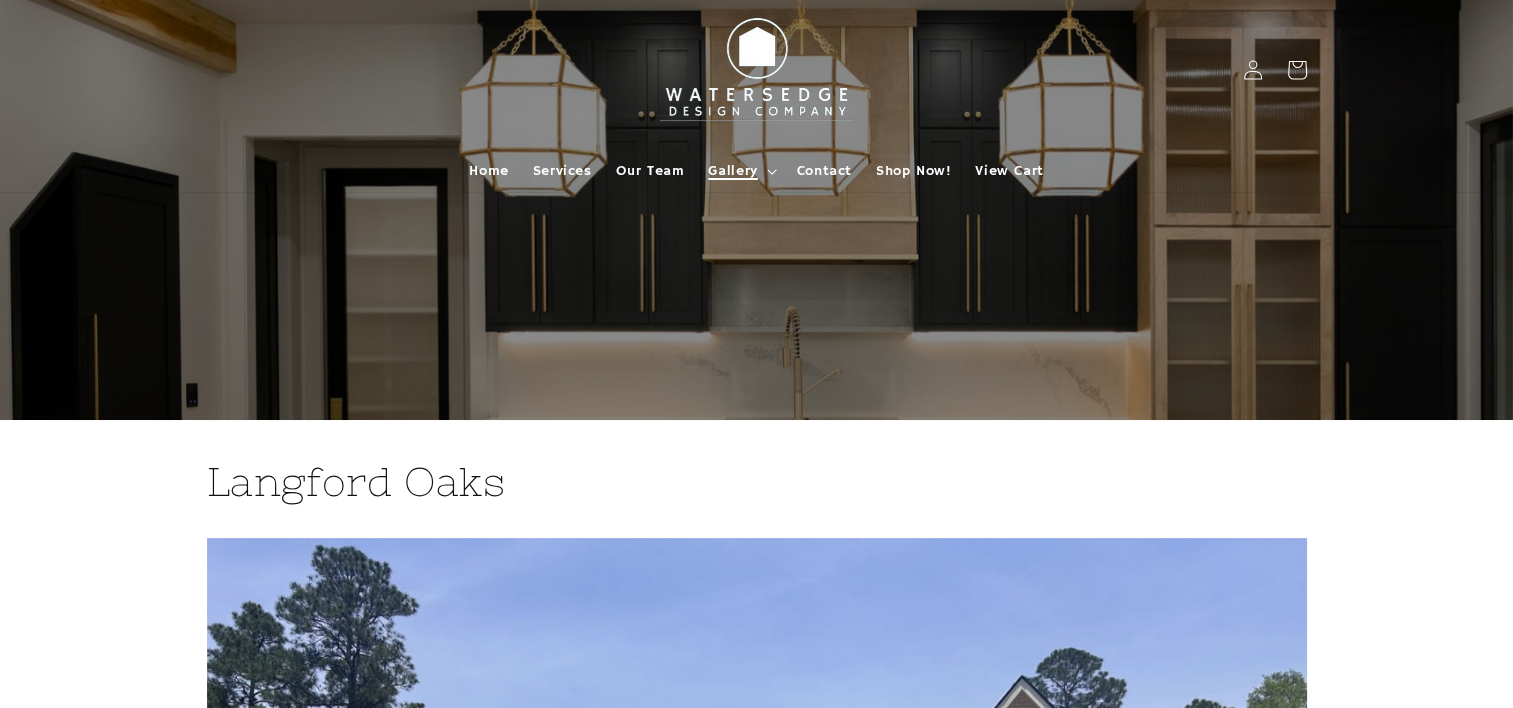 click on "Gallery" at bounding box center (732, 171) 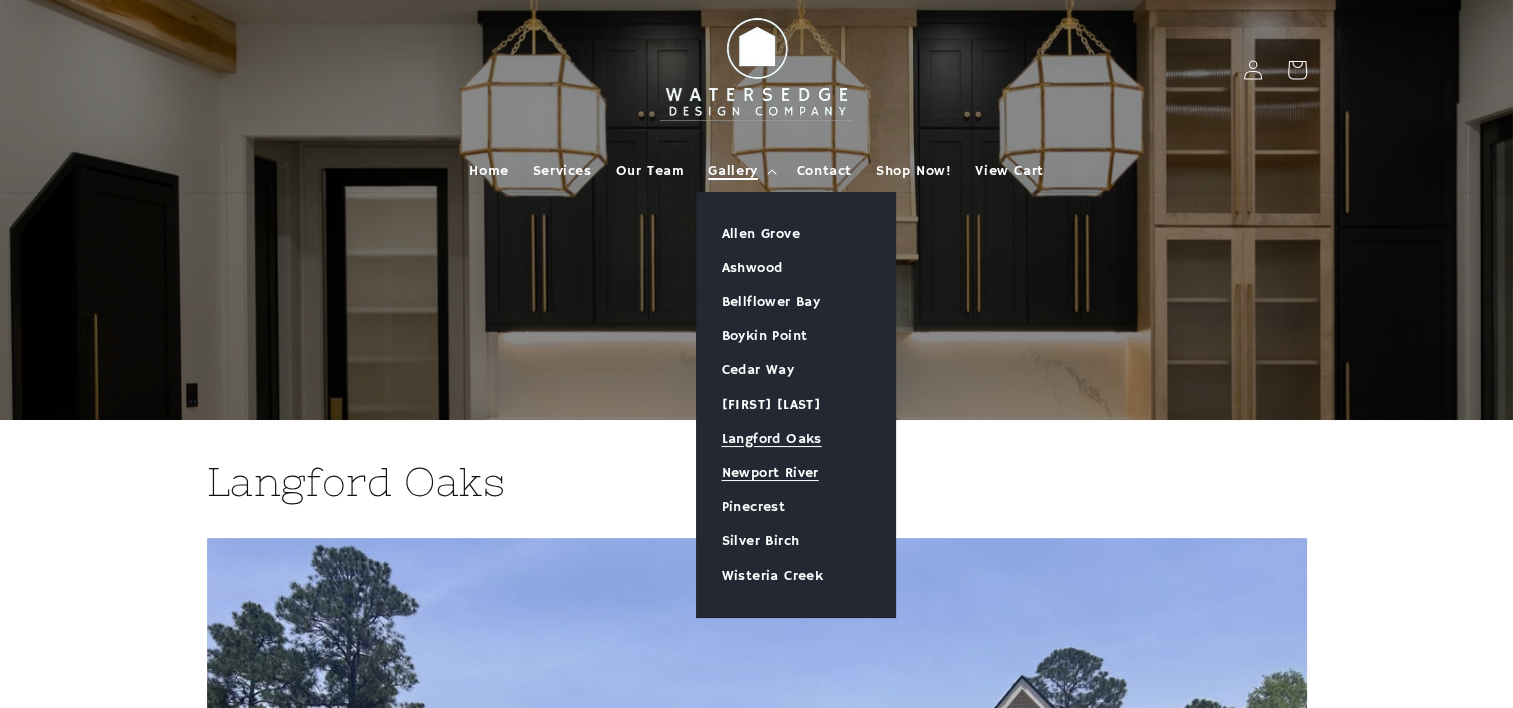 click on "Newport River" at bounding box center [796, 473] 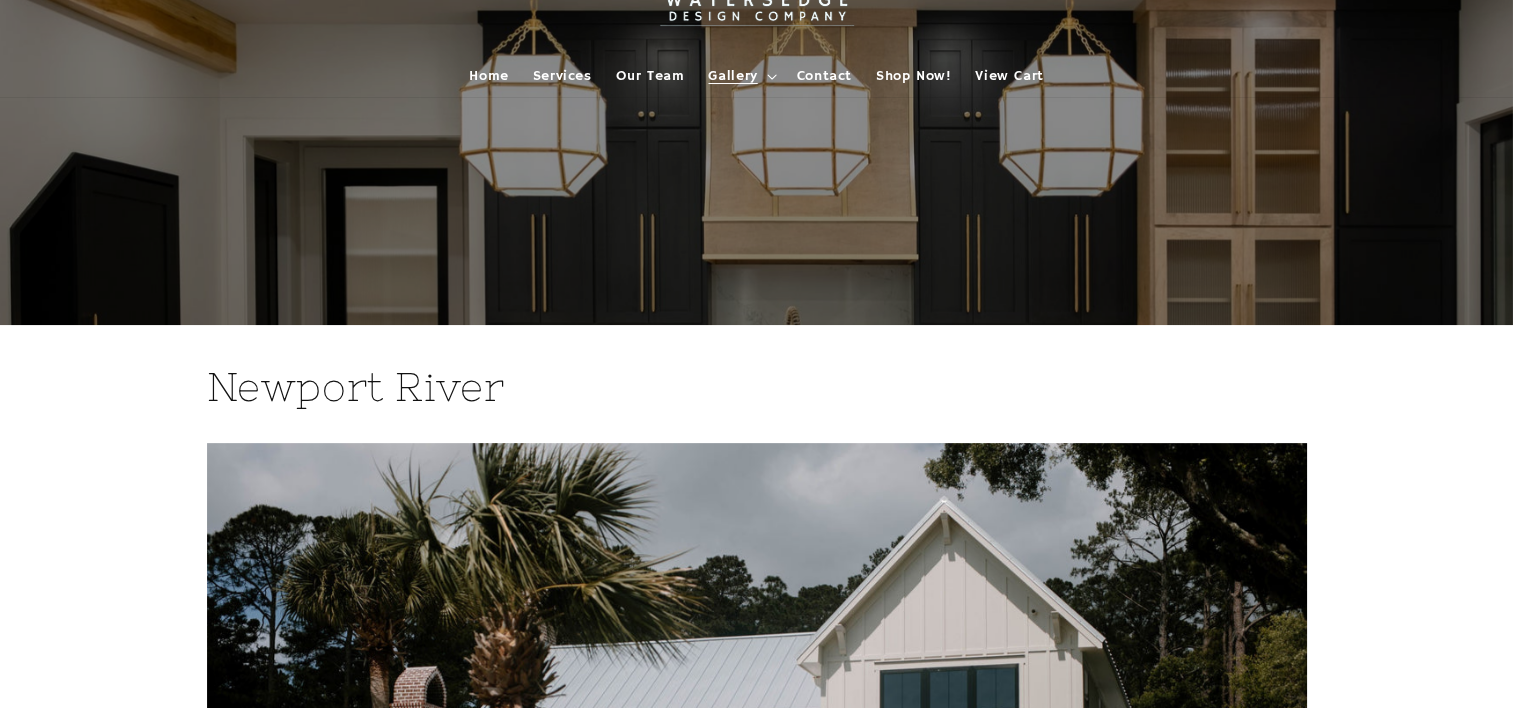 scroll, scrollTop: 0, scrollLeft: 0, axis: both 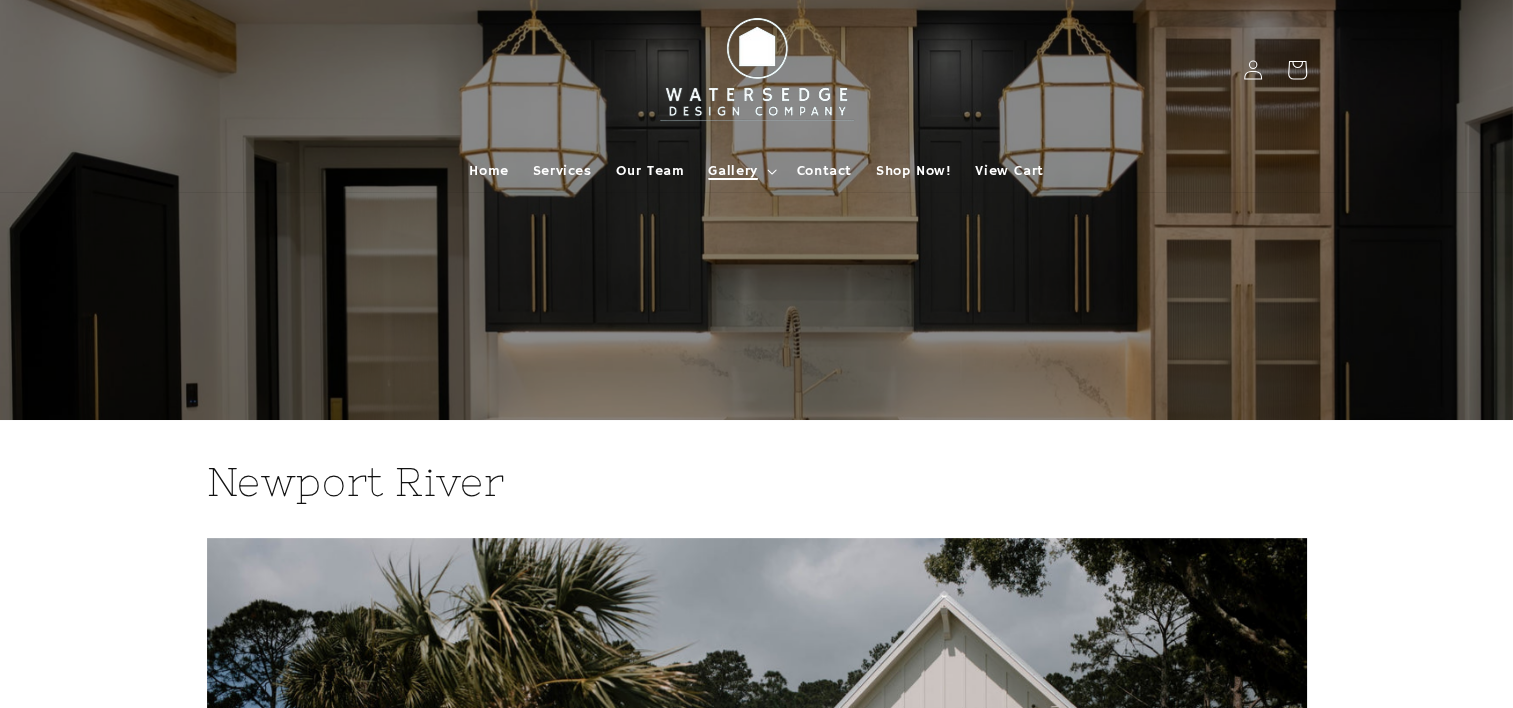 click on "Gallery" at bounding box center [732, 171] 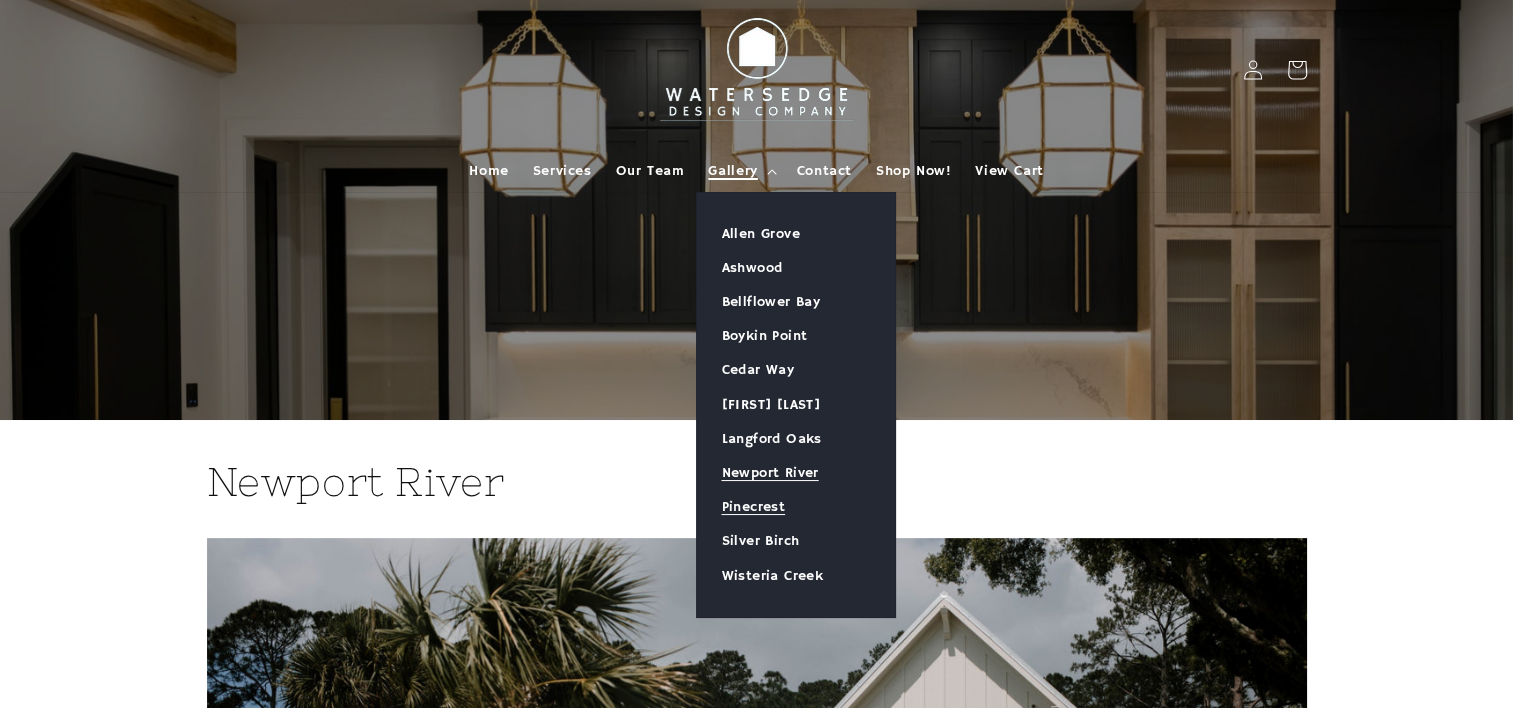 click on "Pinecrest" at bounding box center (796, 507) 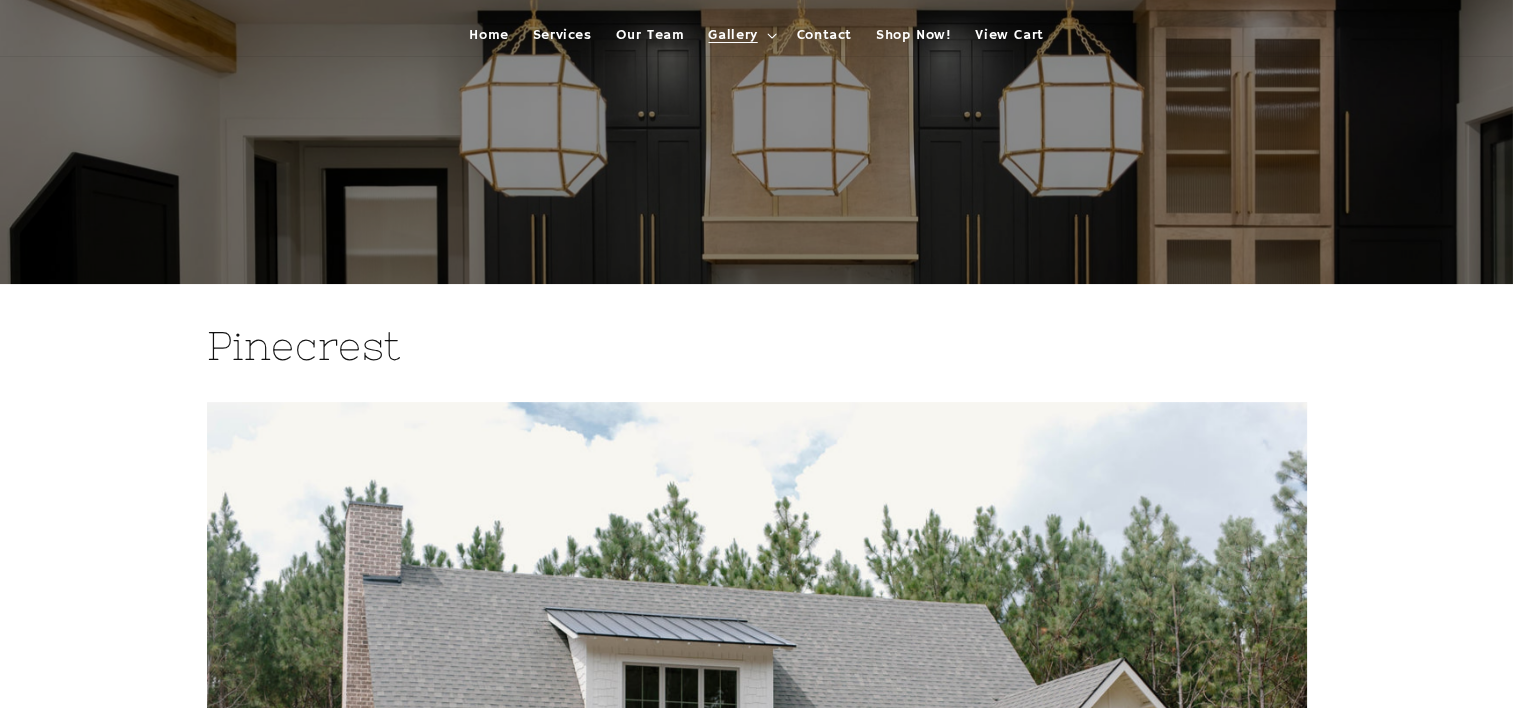 scroll, scrollTop: 0, scrollLeft: 0, axis: both 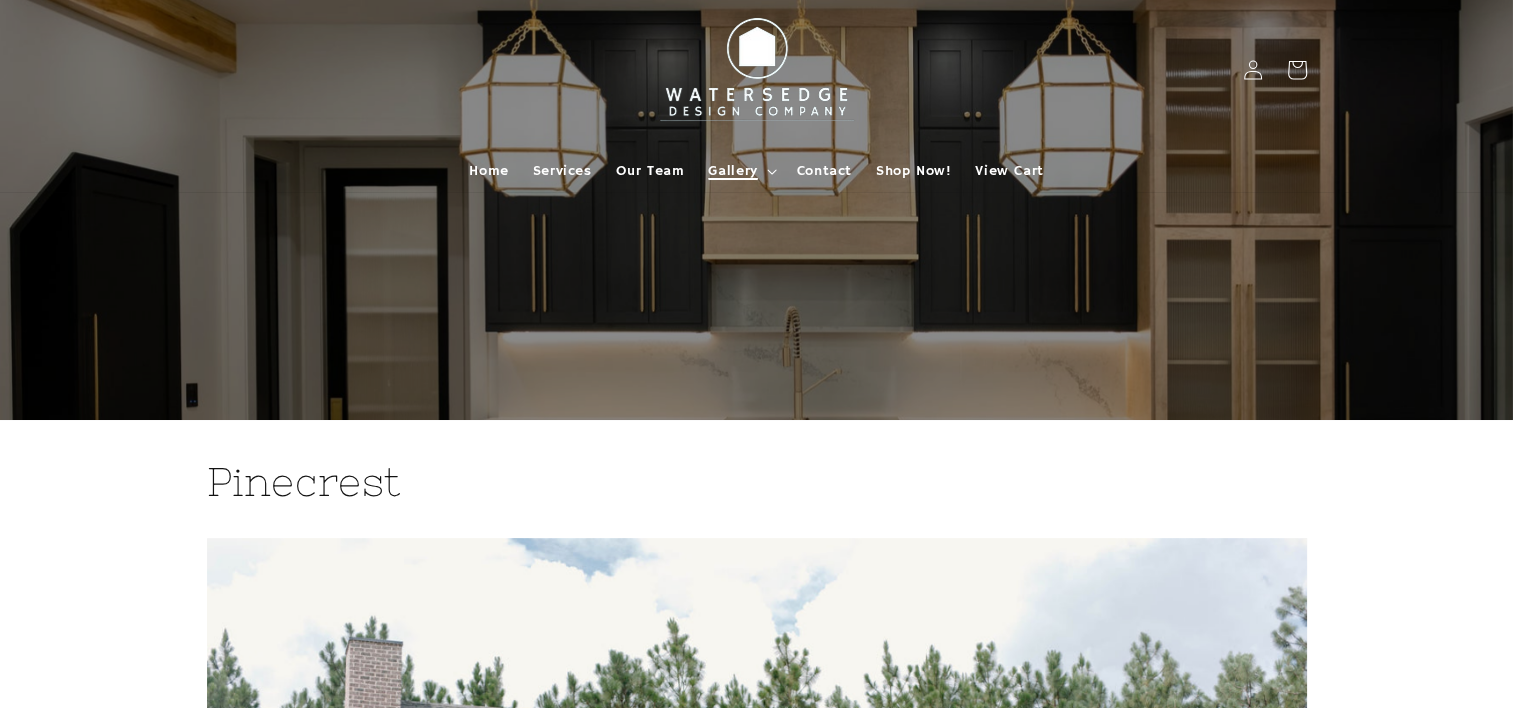 click on "Gallery" at bounding box center [732, 171] 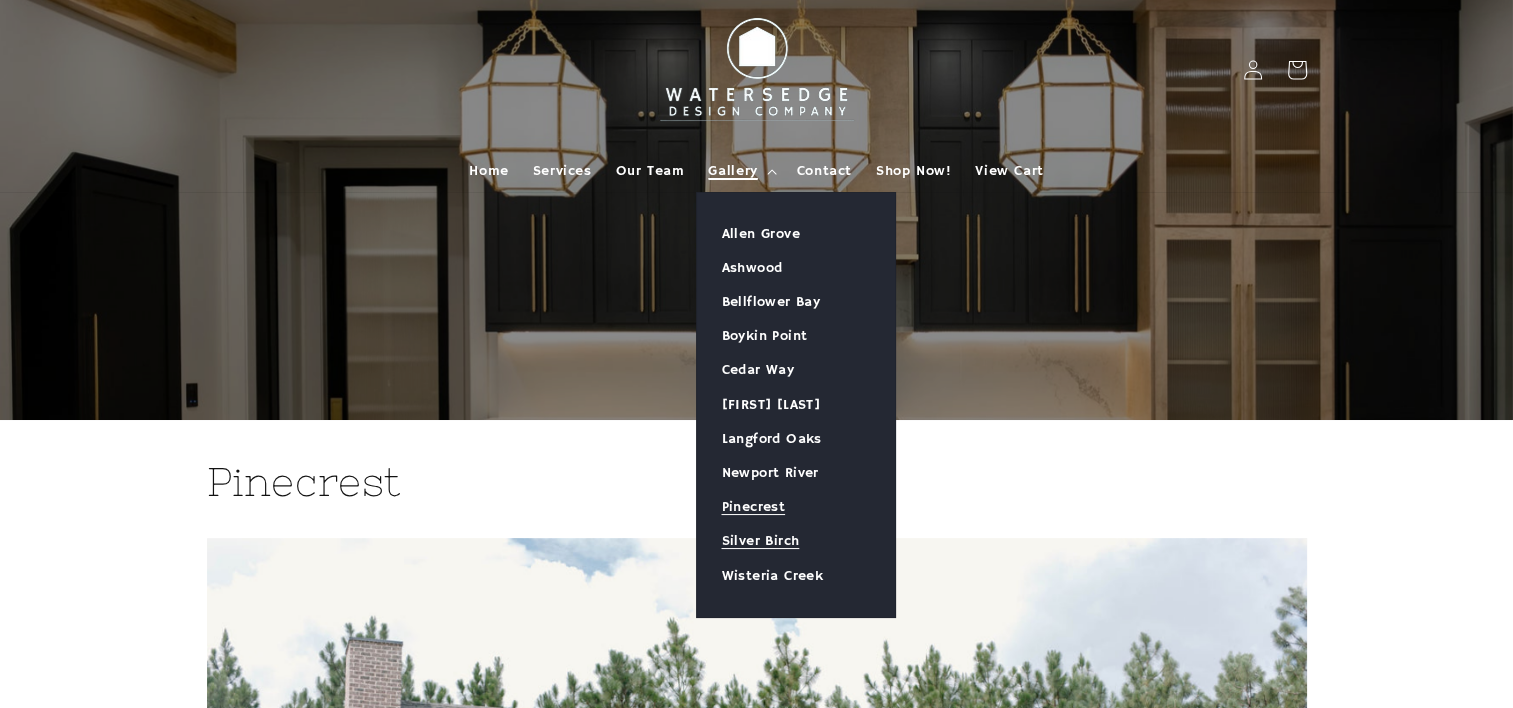 click on "Silver Birch" at bounding box center [796, 541] 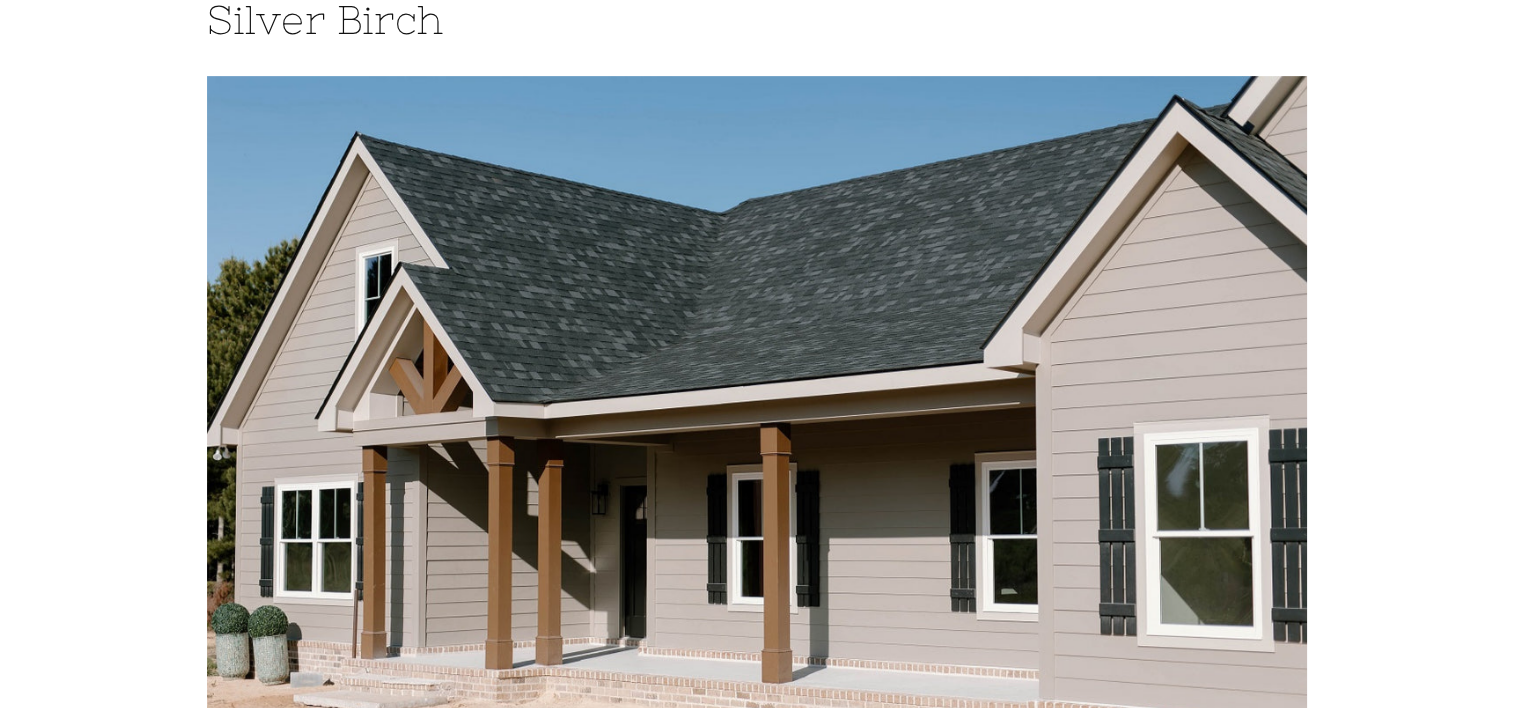 scroll, scrollTop: 0, scrollLeft: 0, axis: both 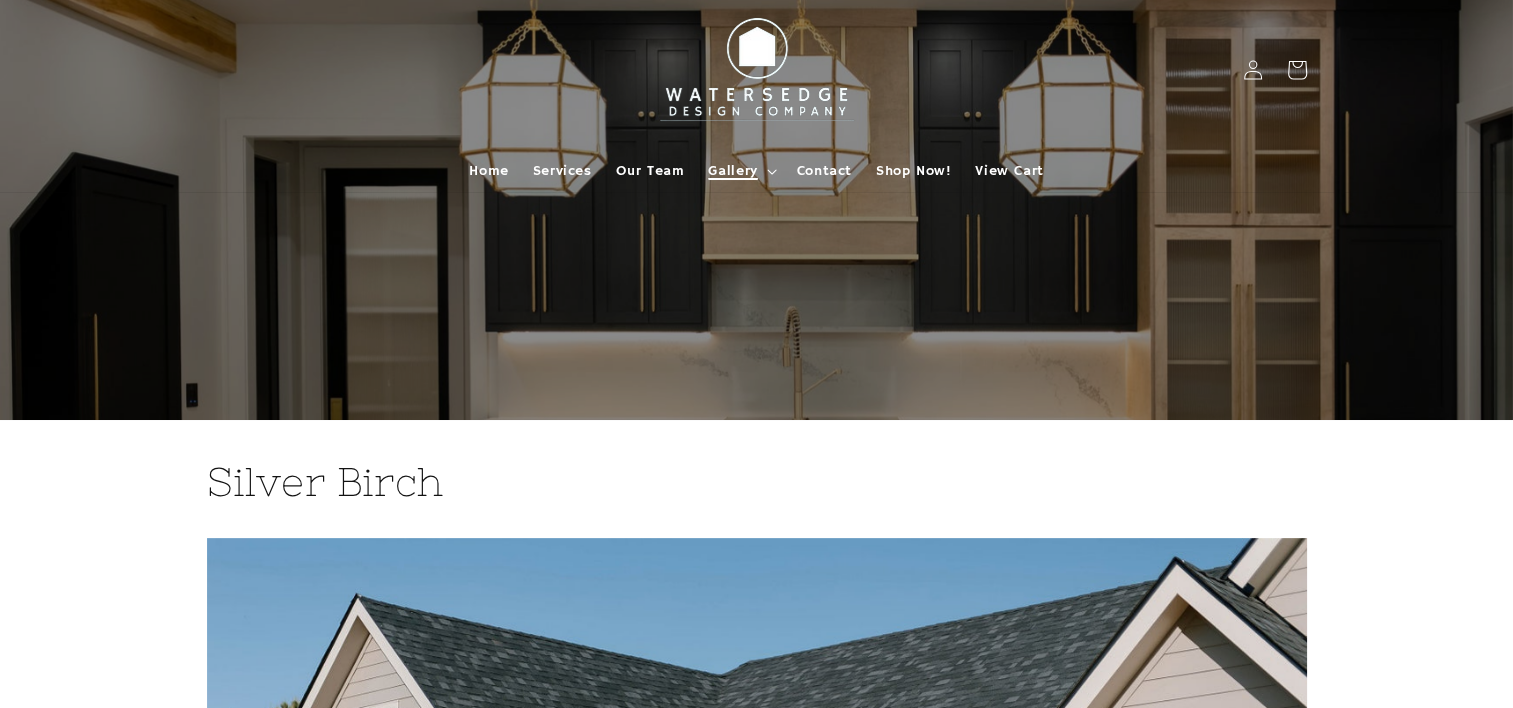 click on "Gallery" at bounding box center (740, 171) 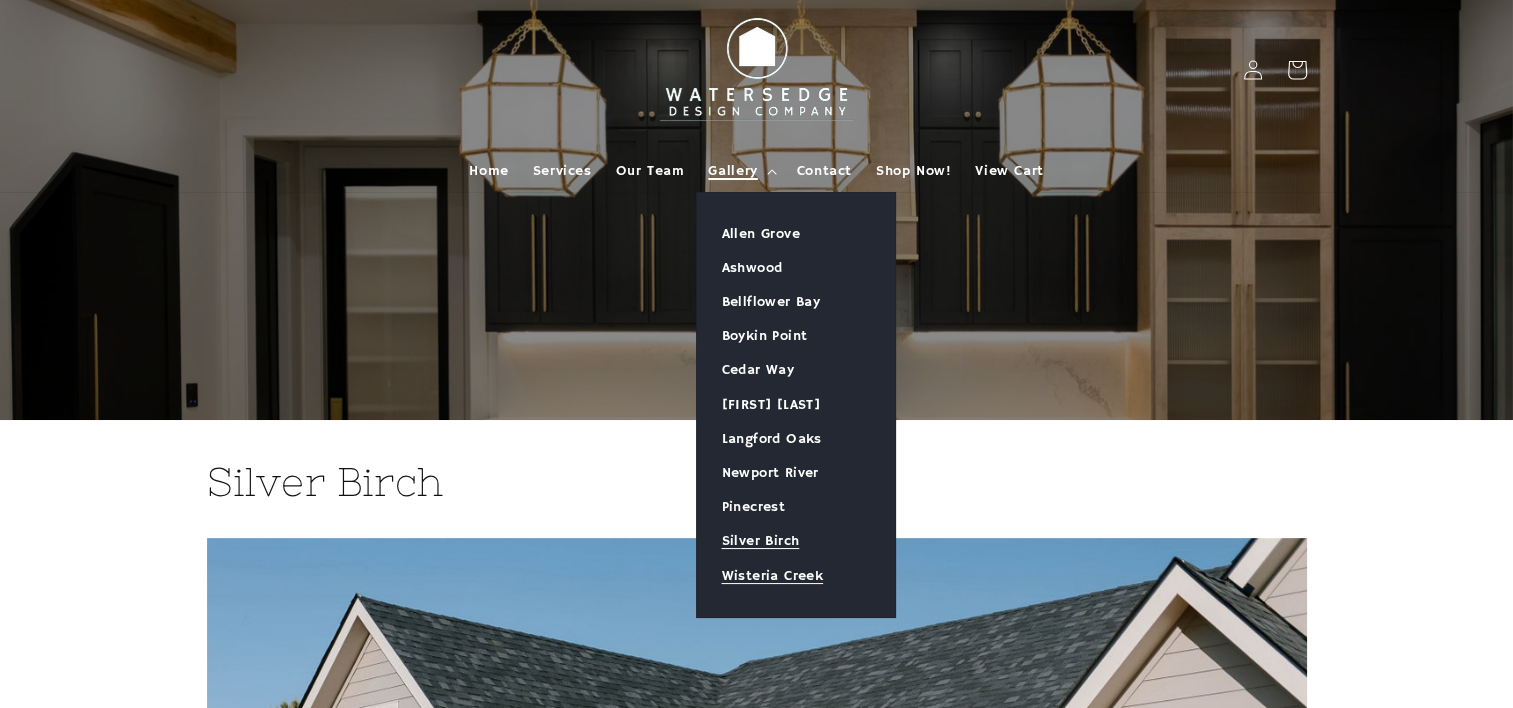 click on "Wisteria Creek" at bounding box center (796, 576) 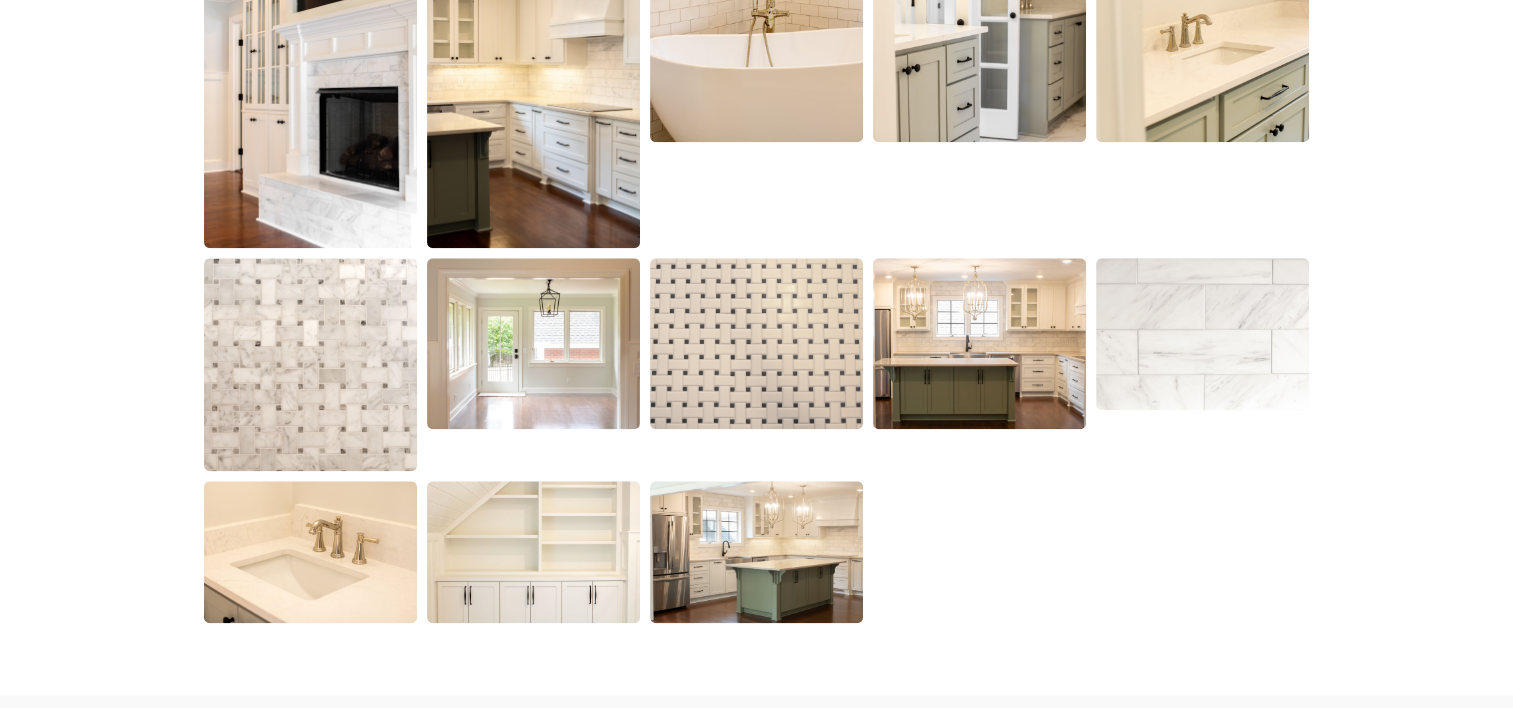 scroll, scrollTop: 2200, scrollLeft: 0, axis: vertical 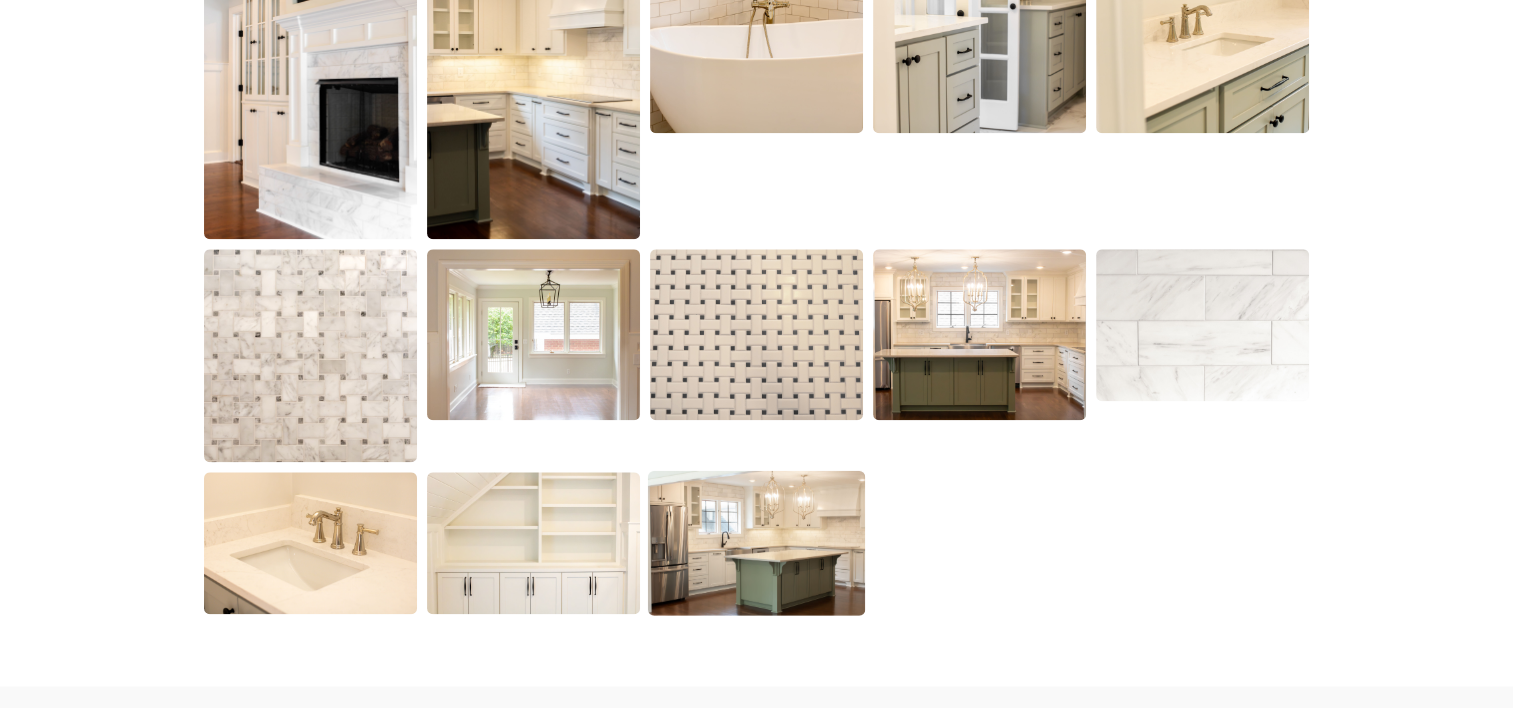 click at bounding box center [756, 543] 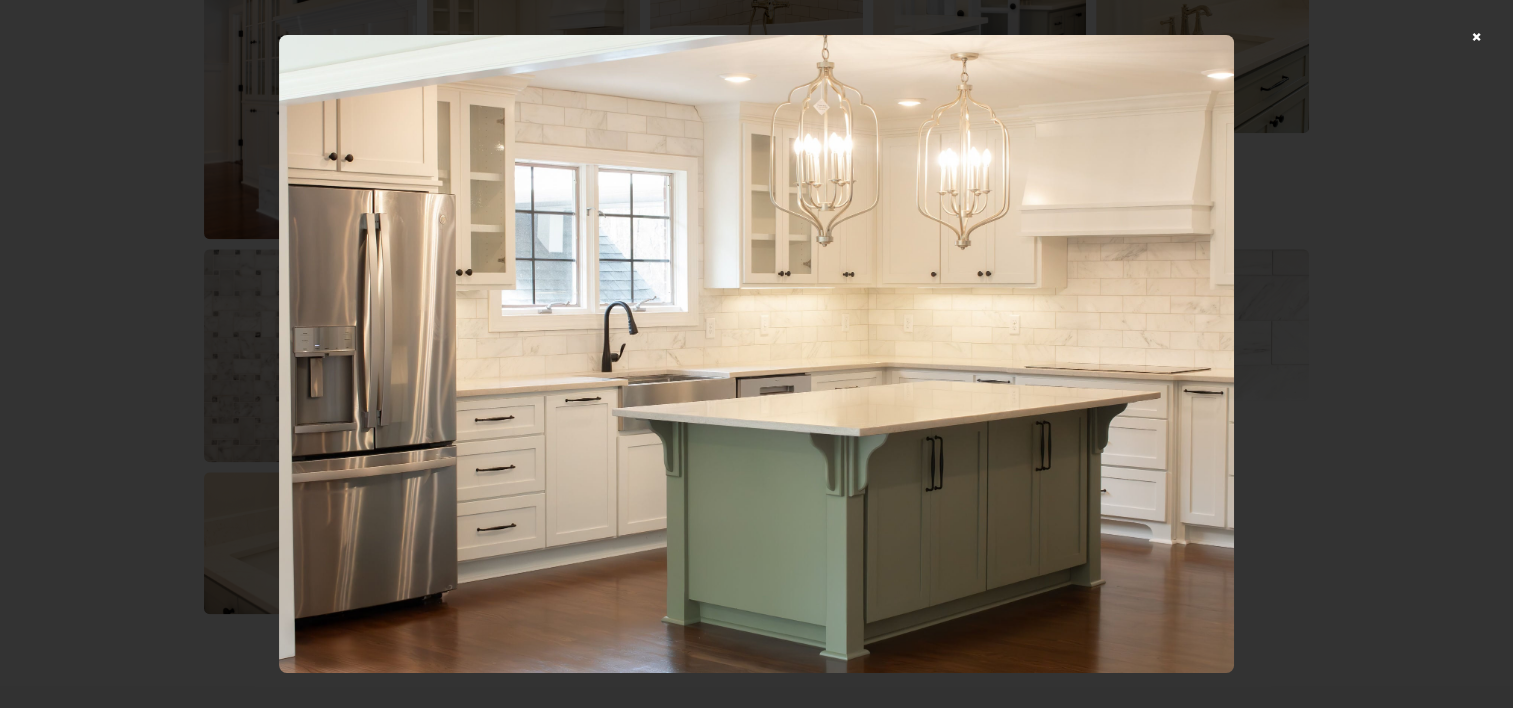 click at bounding box center [756, 354] 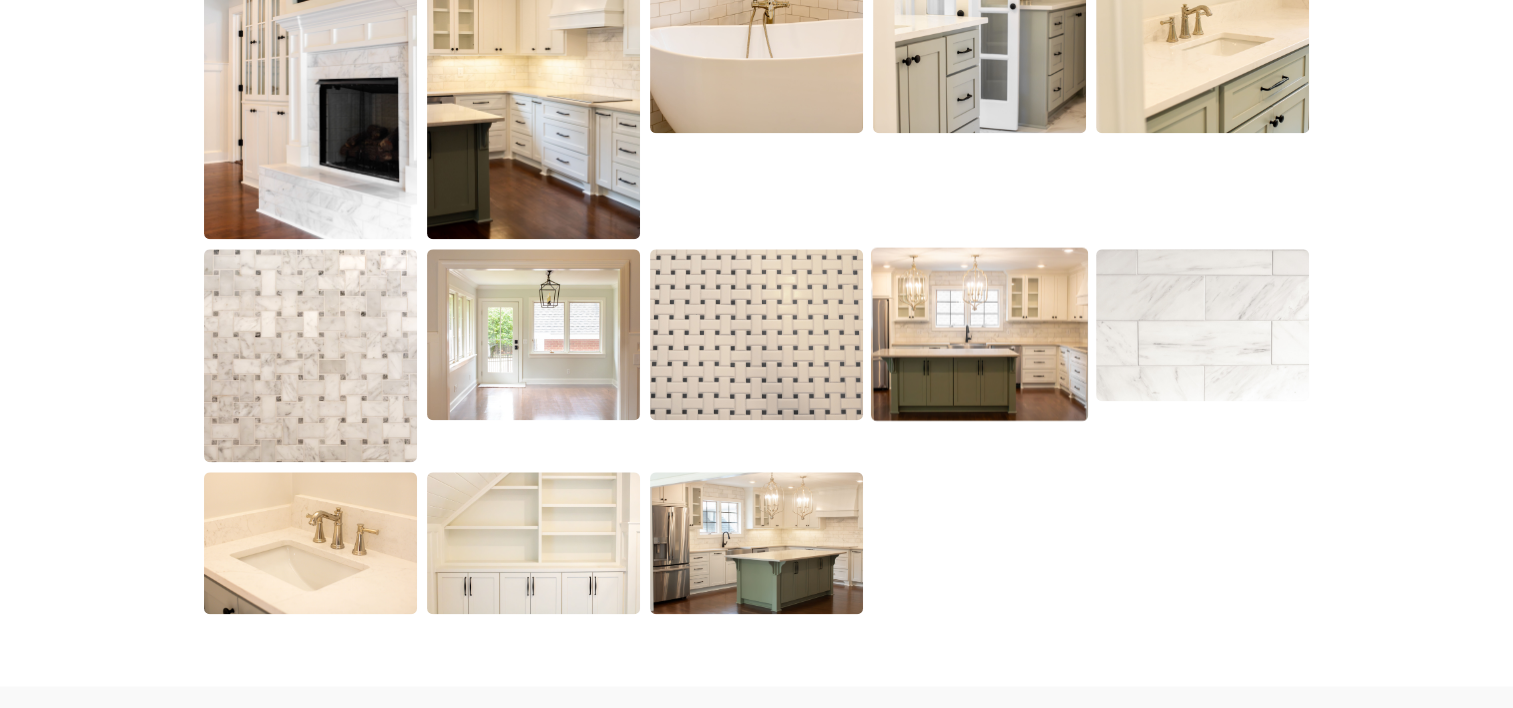 click at bounding box center [979, 334] 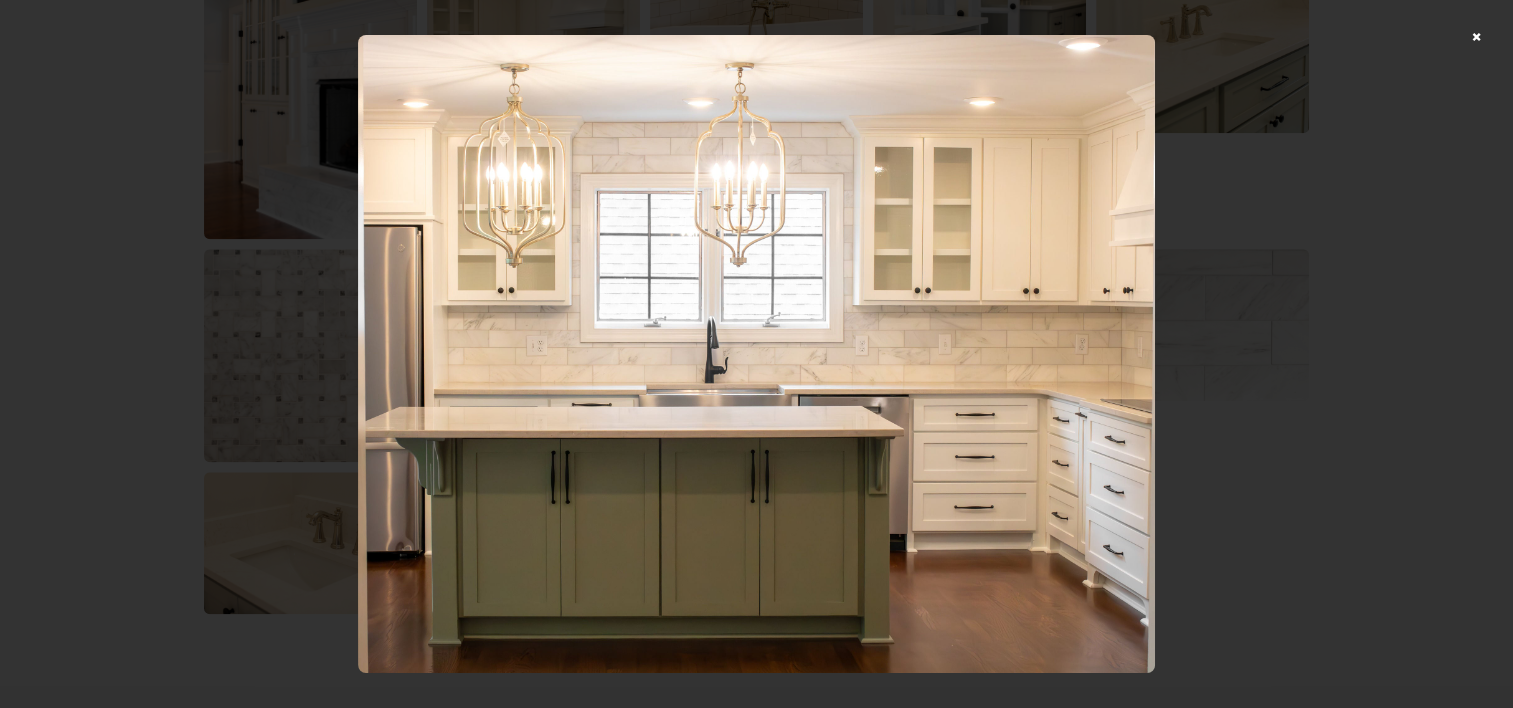 click at bounding box center [756, 353] 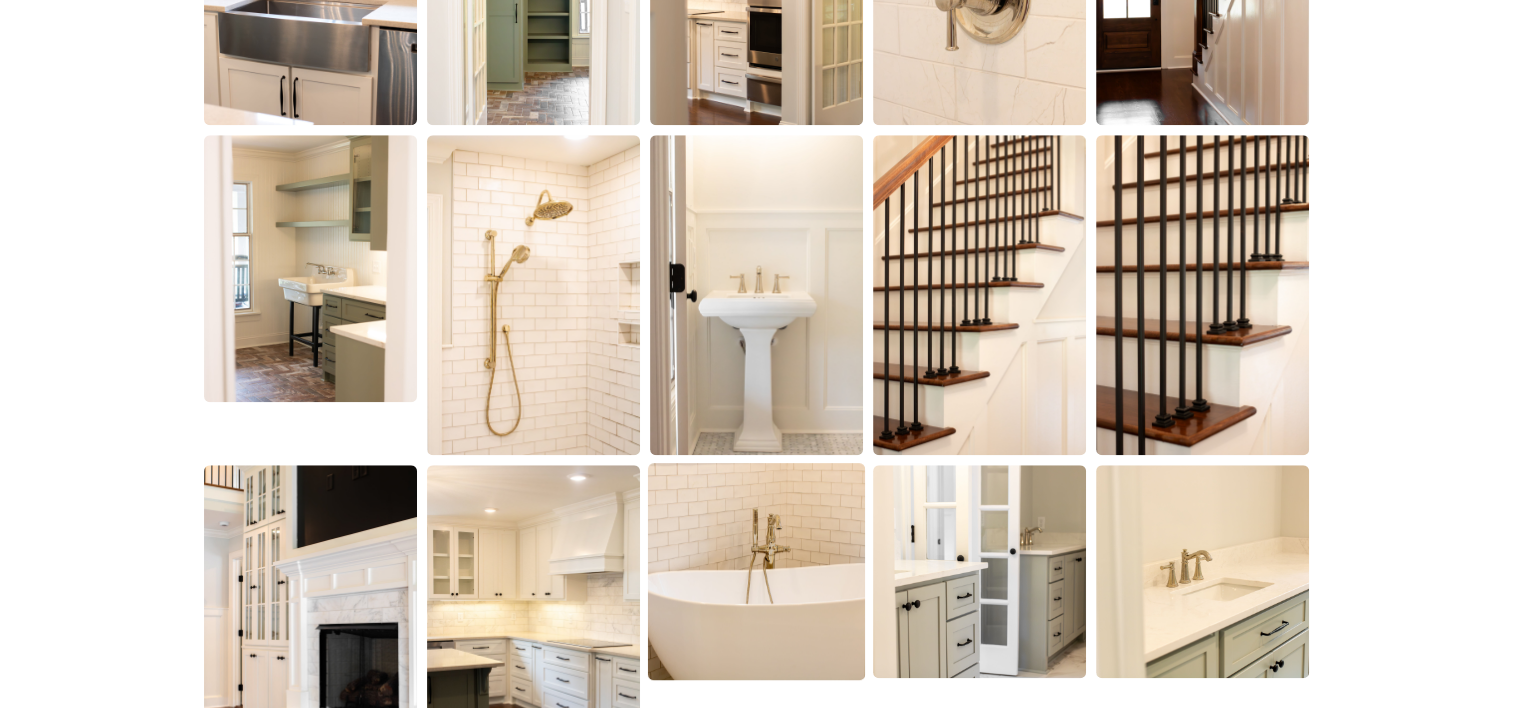 scroll, scrollTop: 1800, scrollLeft: 0, axis: vertical 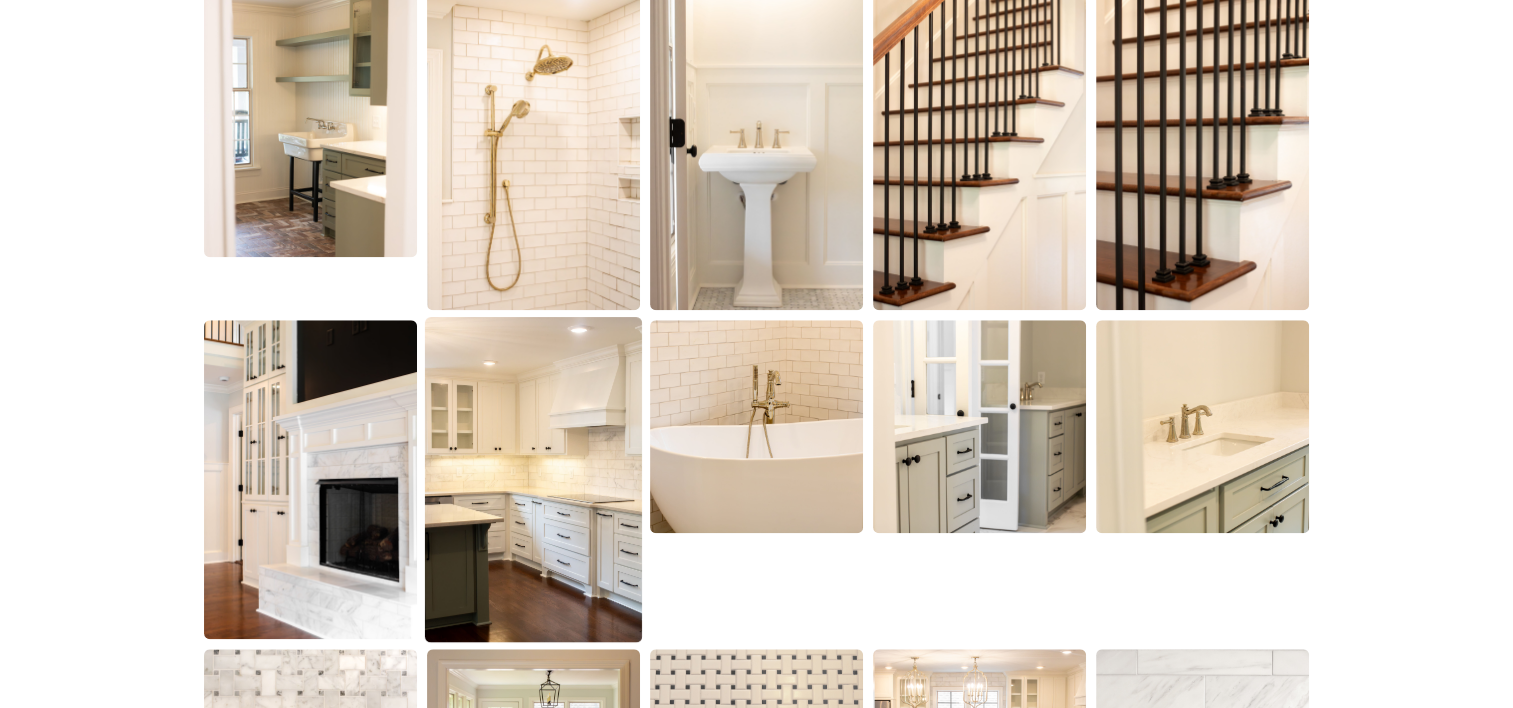 click at bounding box center (533, 479) 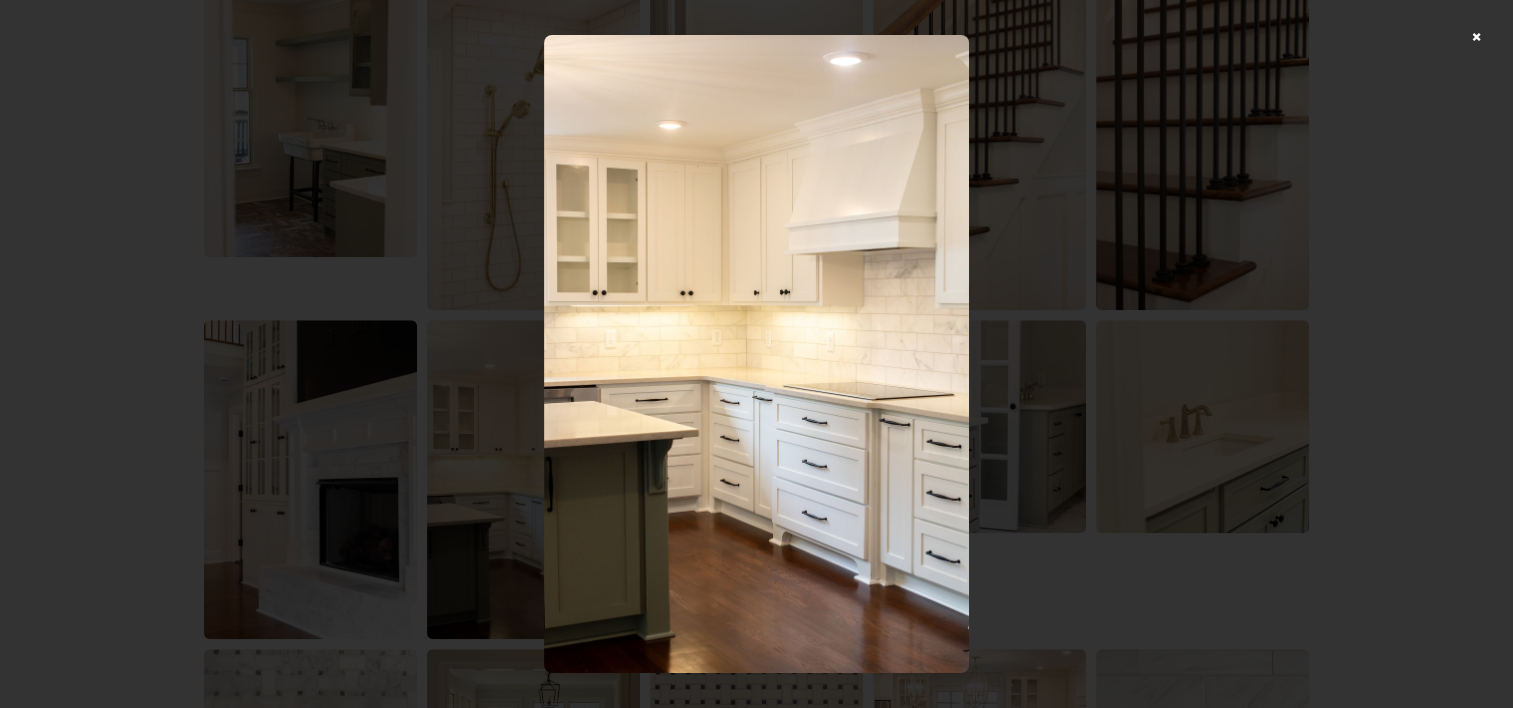 click at bounding box center [756, 354] 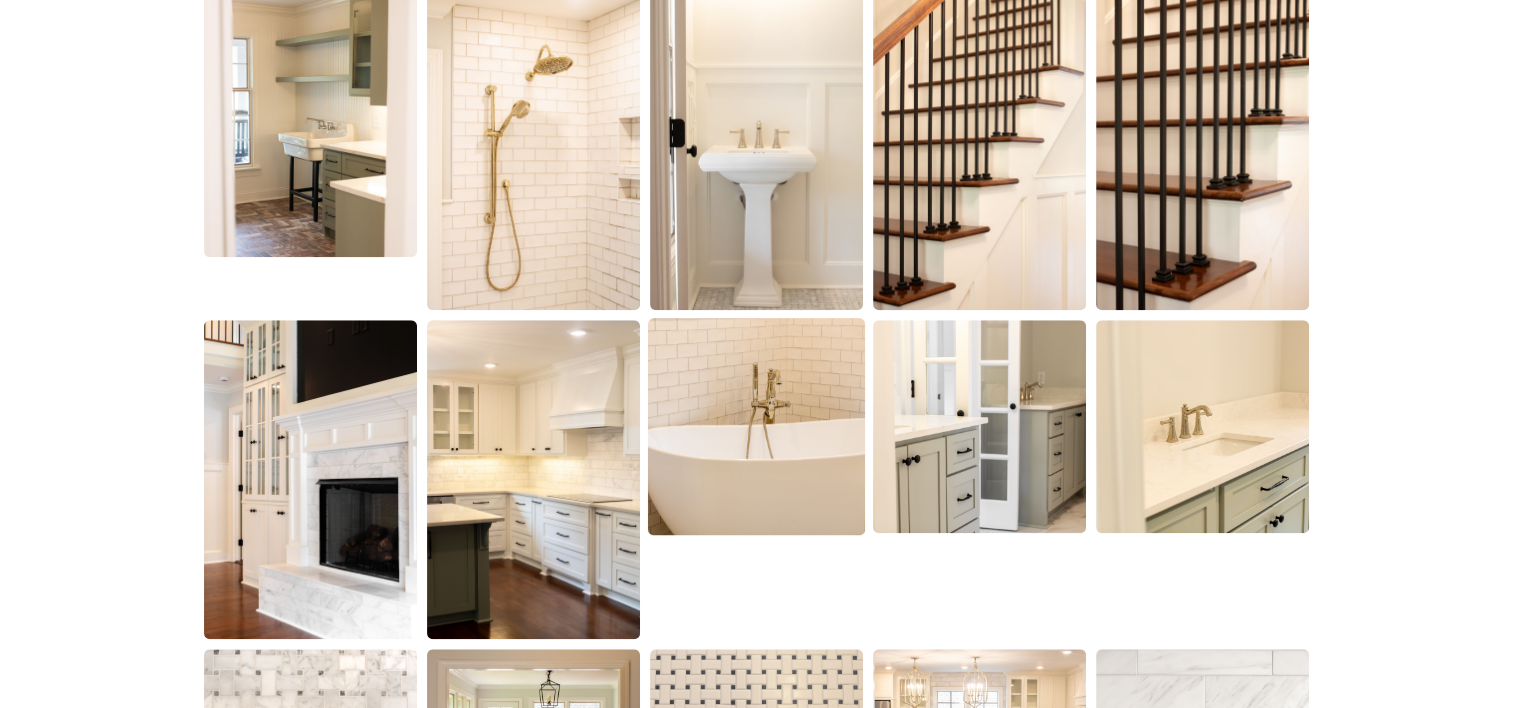 click at bounding box center [756, 426] 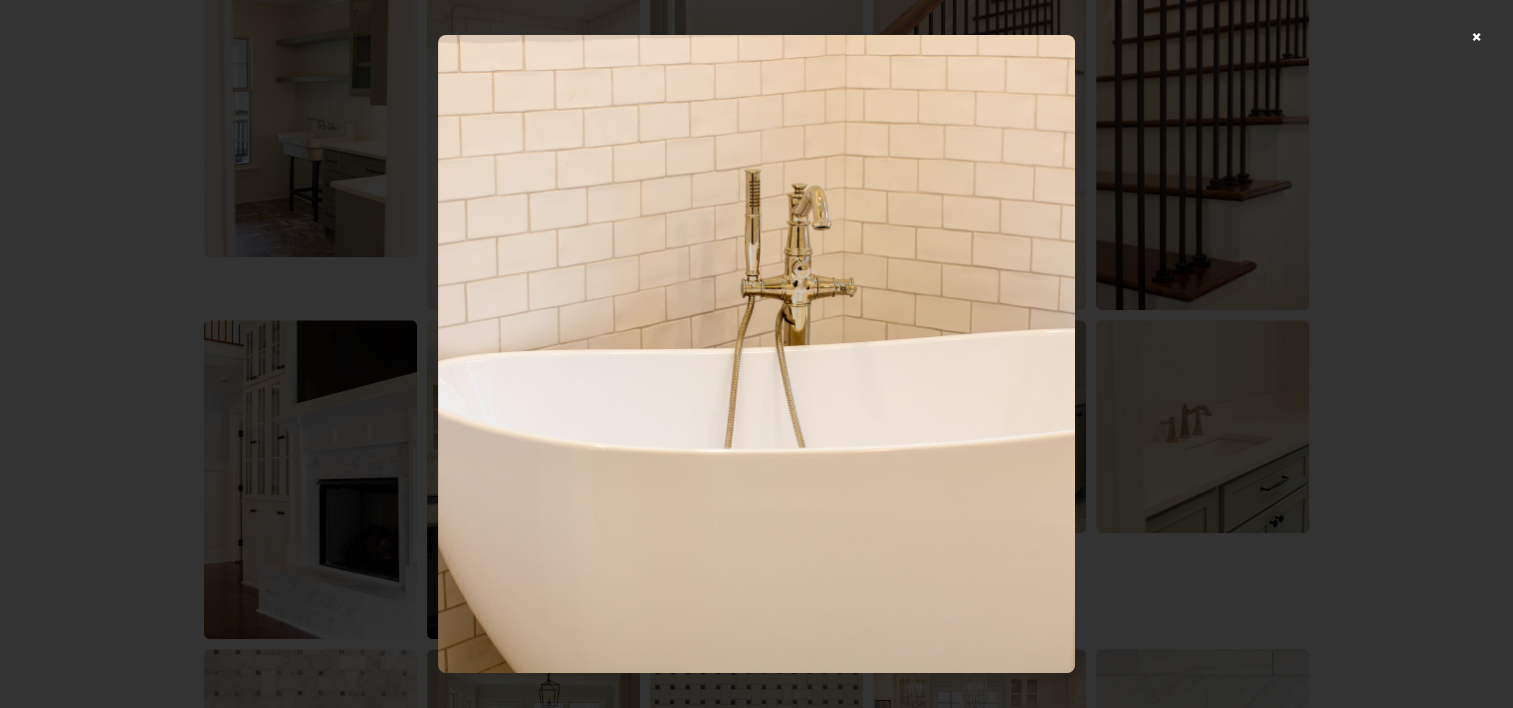 click at bounding box center (756, 354) 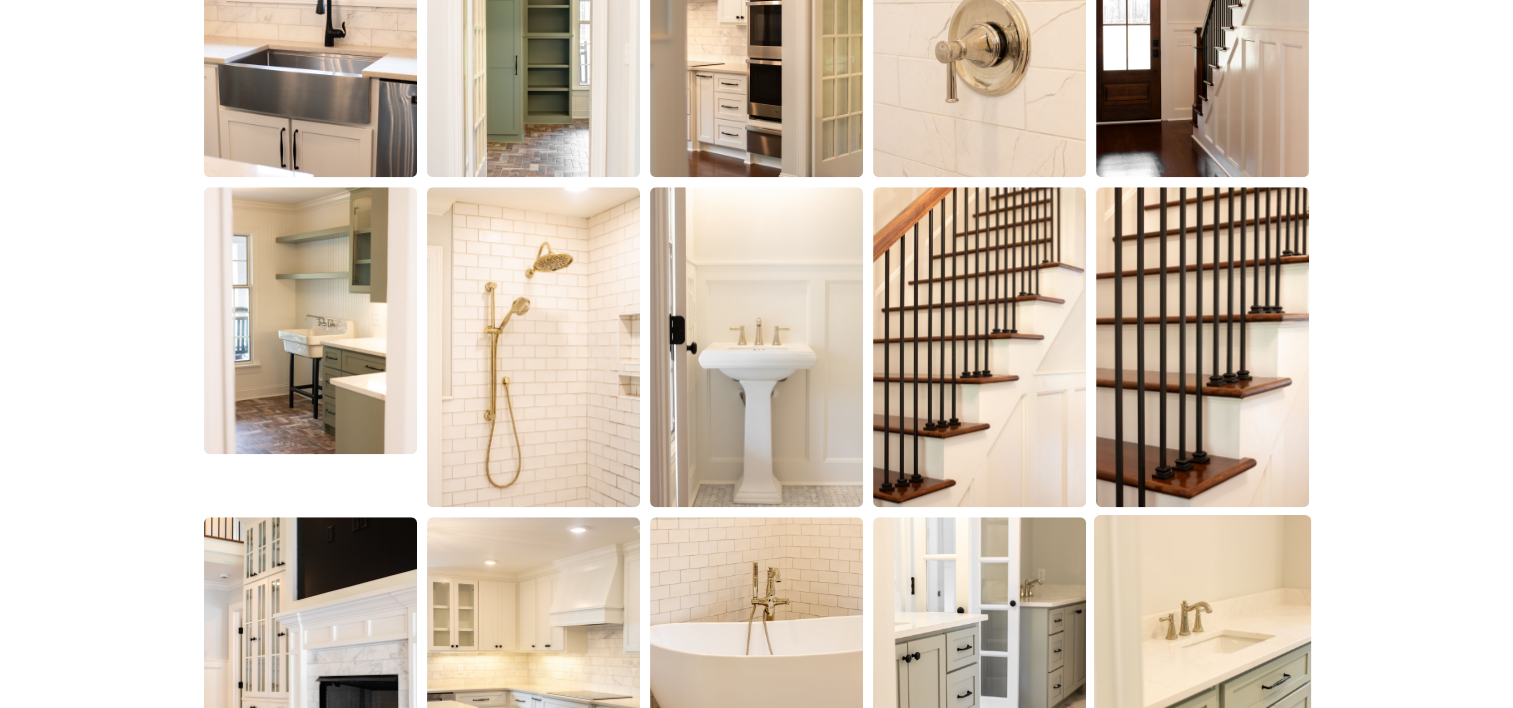 scroll, scrollTop: 1600, scrollLeft: 0, axis: vertical 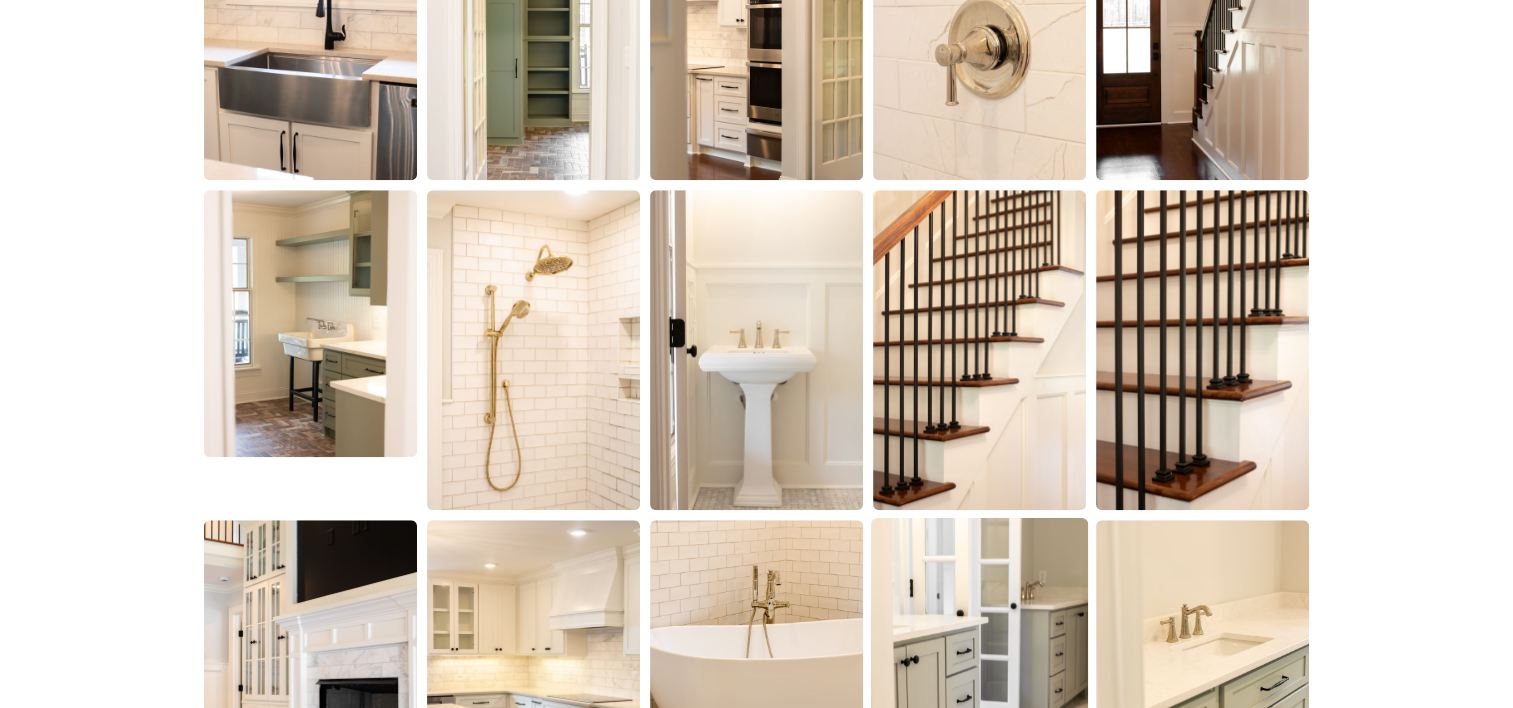 click at bounding box center (979, 626) 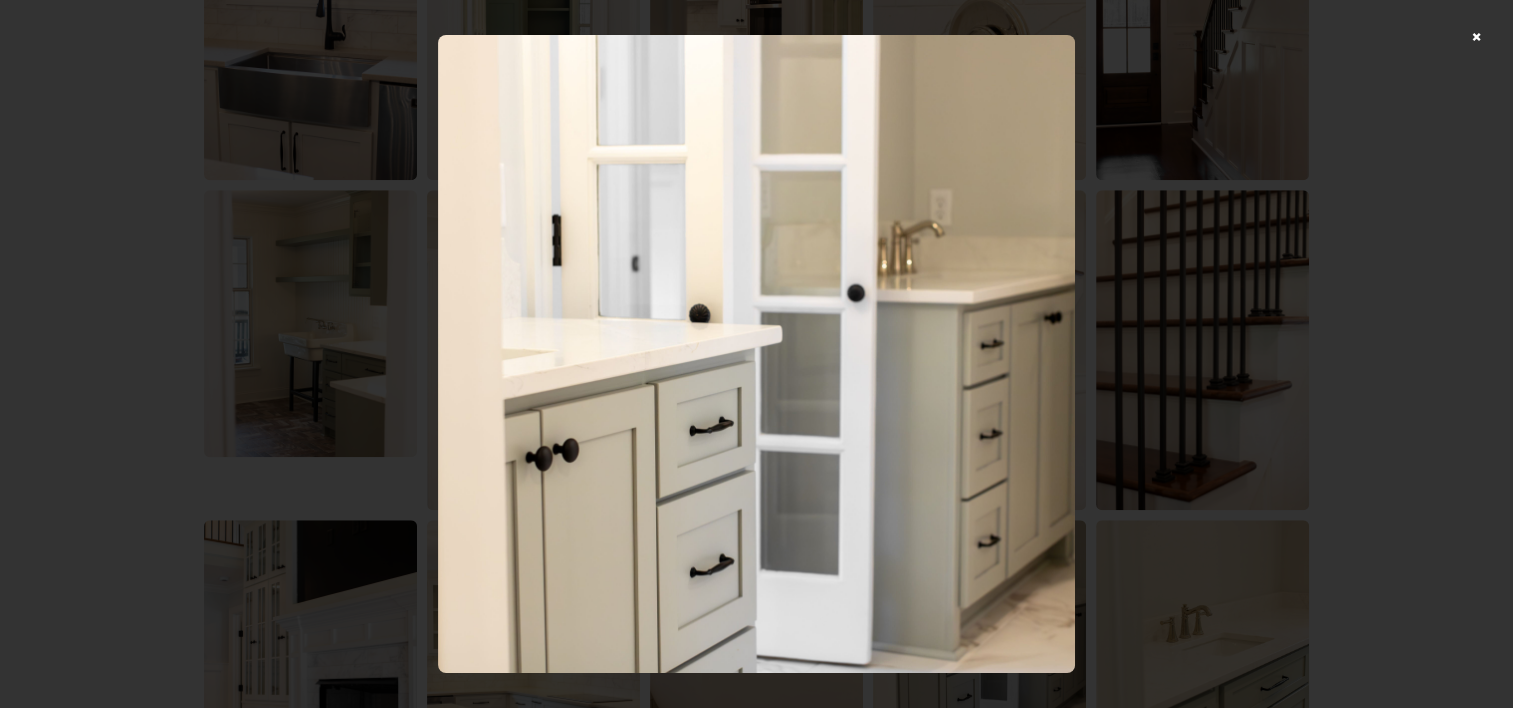 click at bounding box center (756, 354) 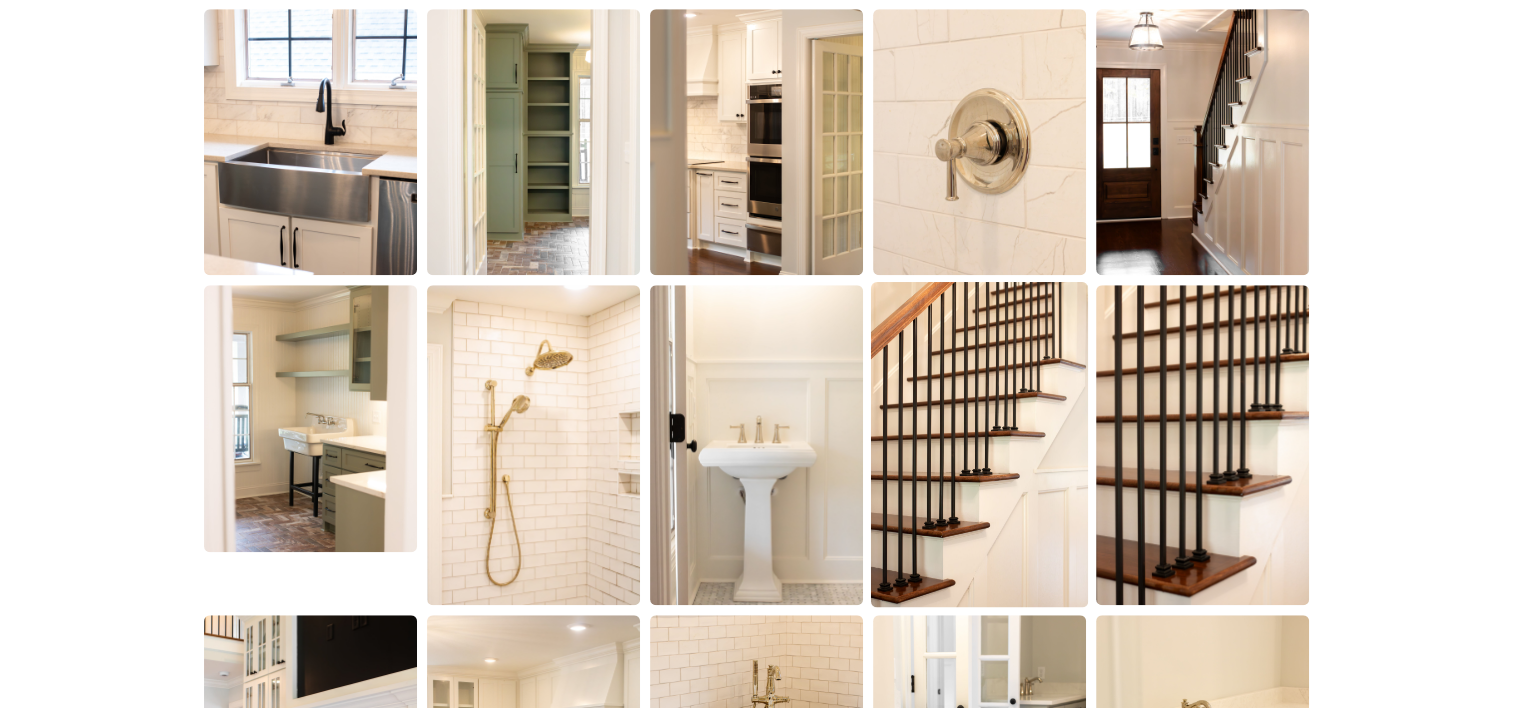 scroll, scrollTop: 1400, scrollLeft: 0, axis: vertical 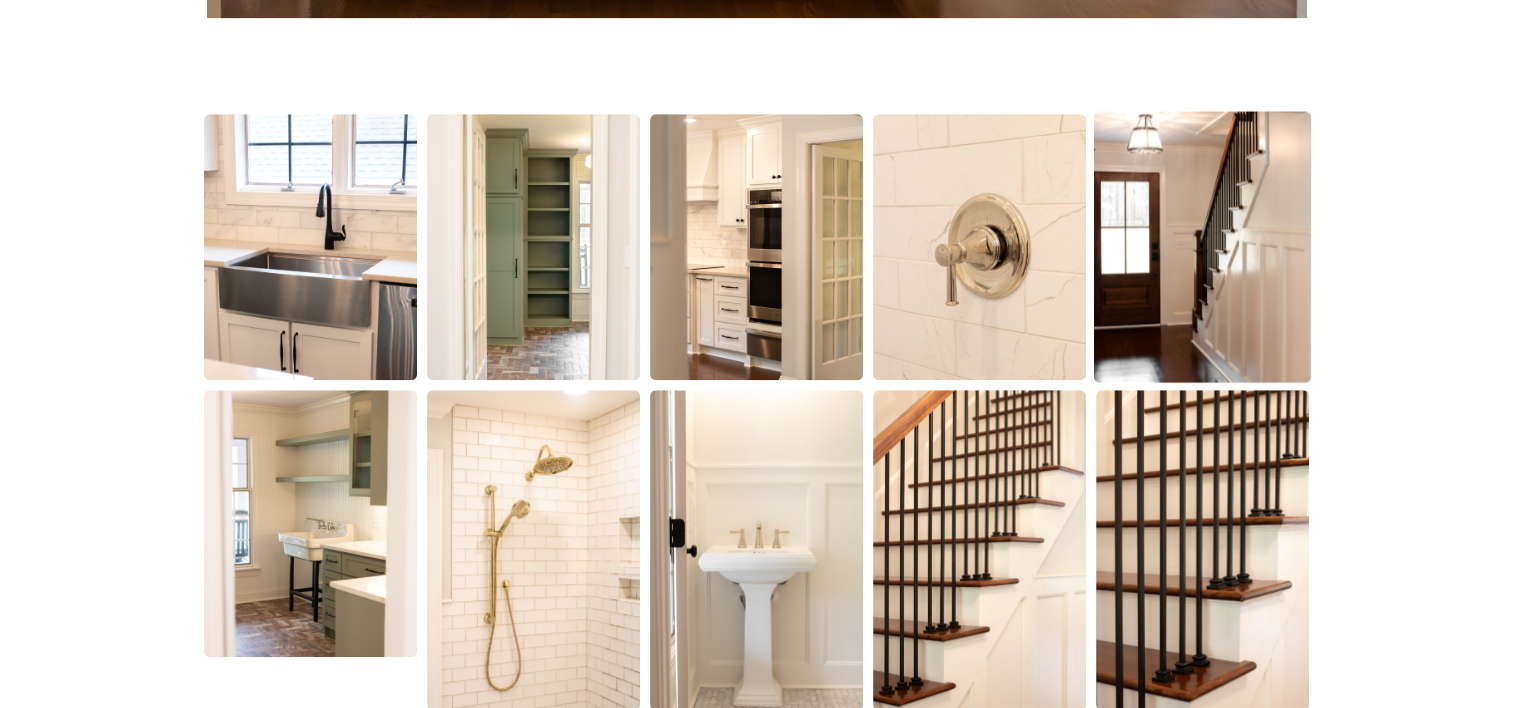 click at bounding box center [1202, 247] 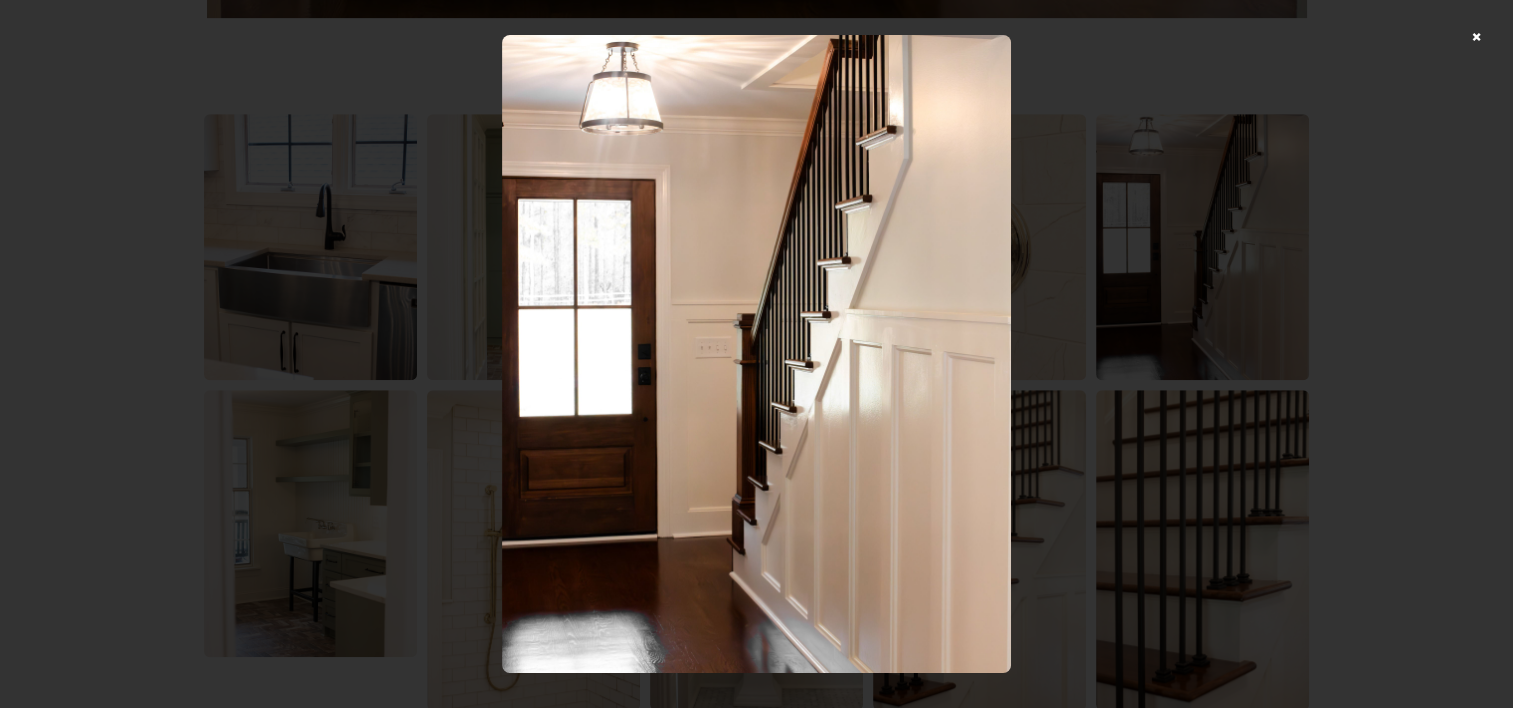 click at bounding box center [756, 354] 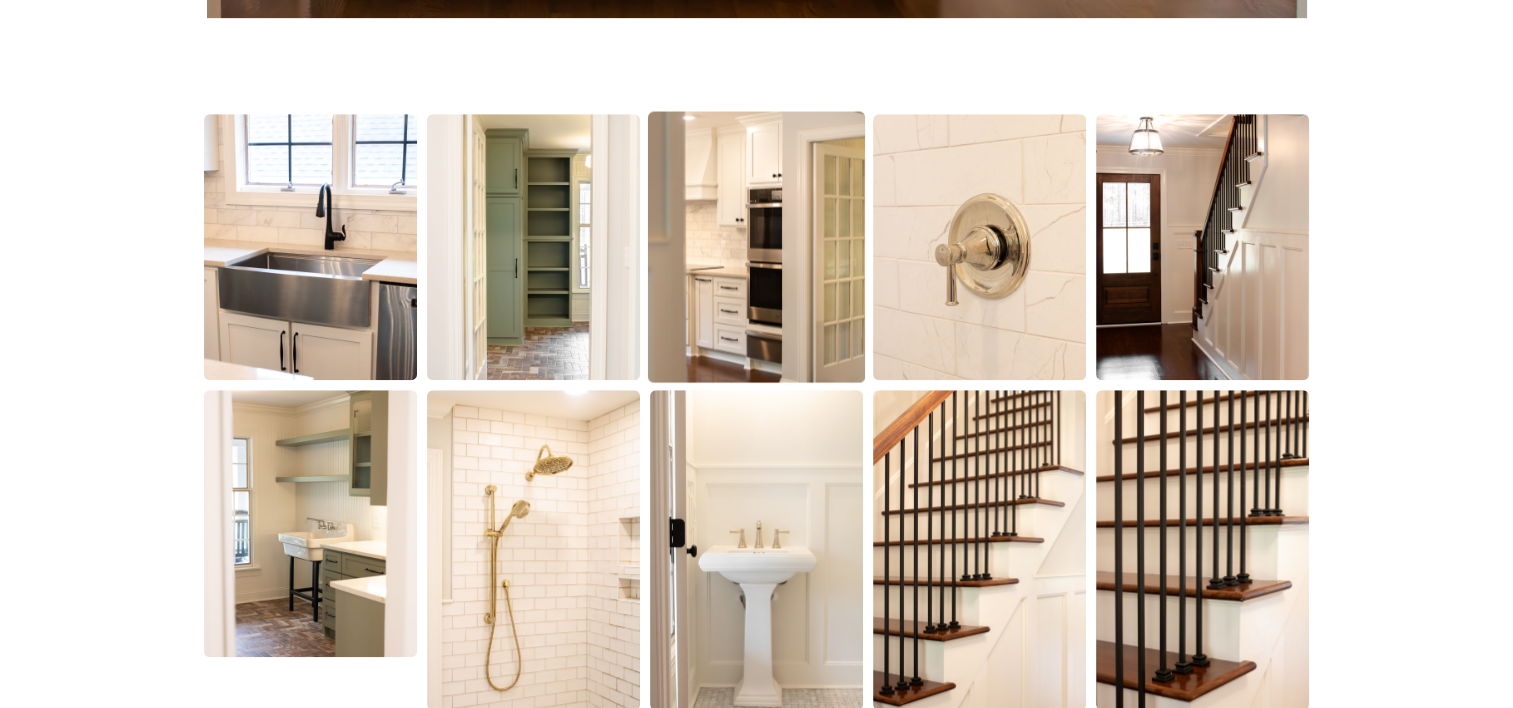 click at bounding box center (756, 247) 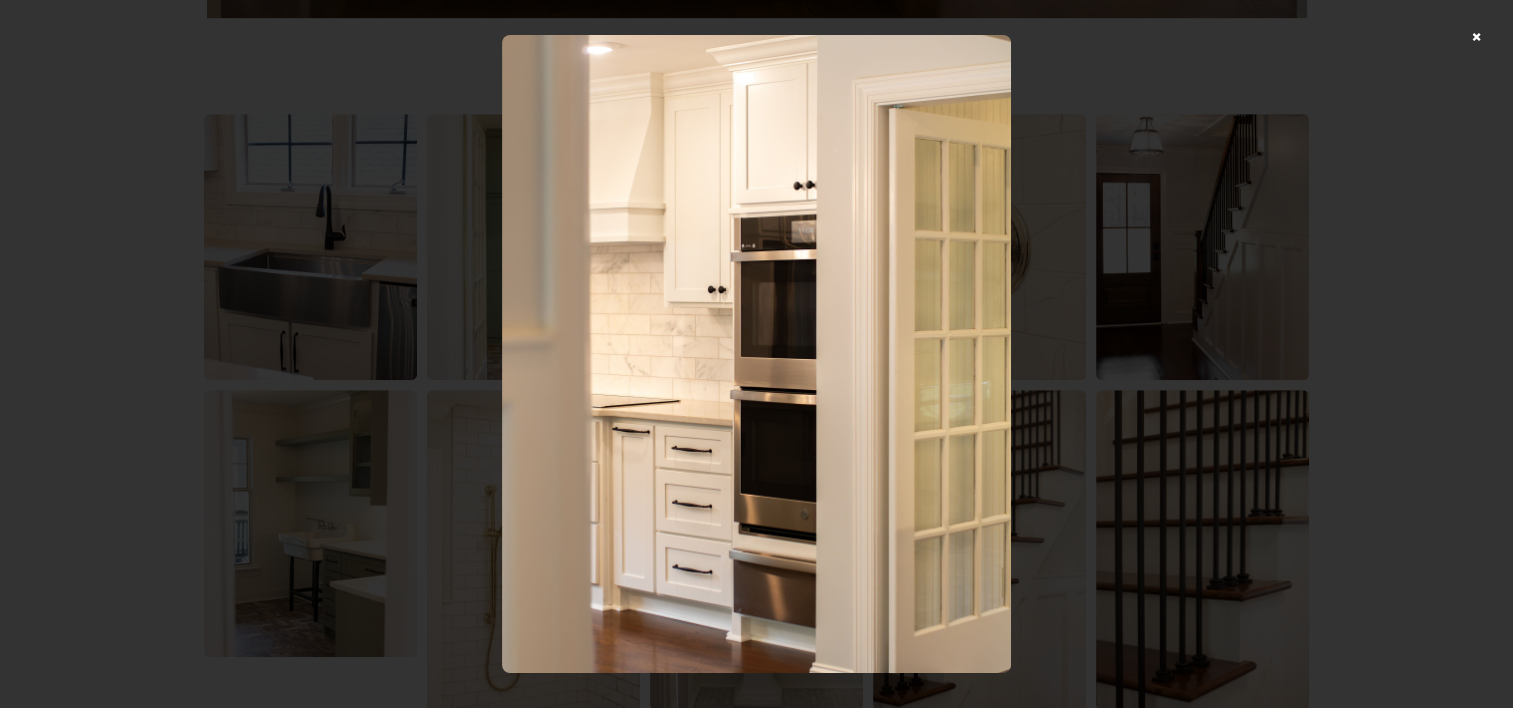 click at bounding box center (756, 354) 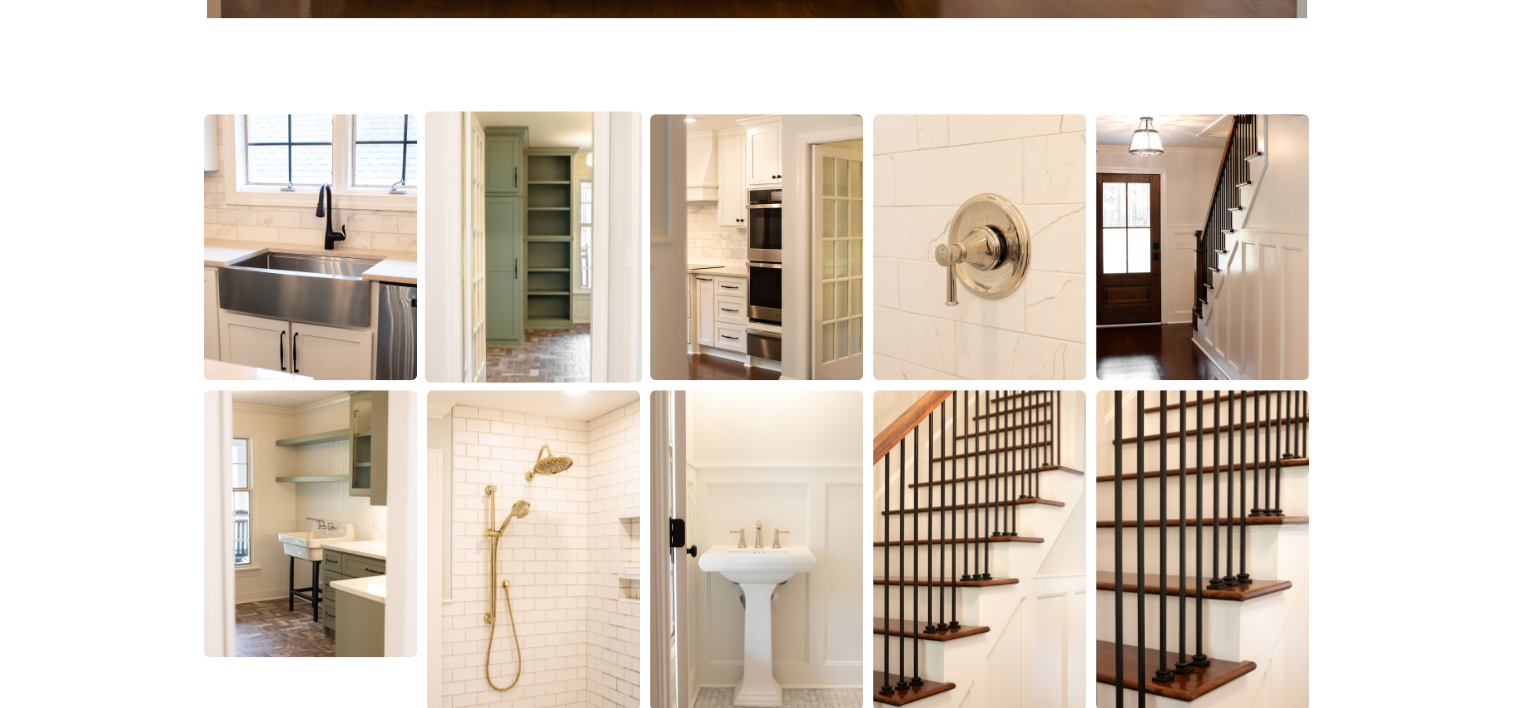 click at bounding box center (533, 247) 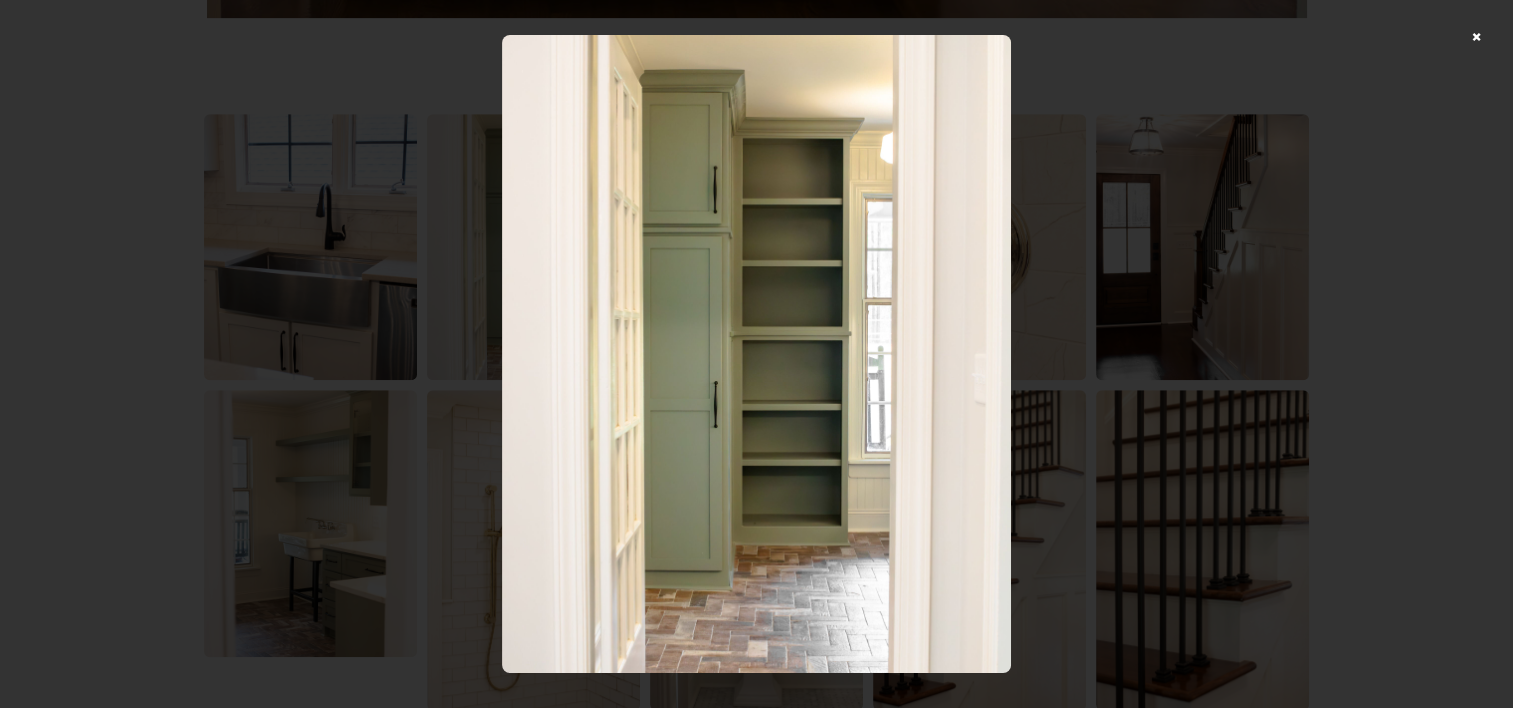 click at bounding box center (756, 354) 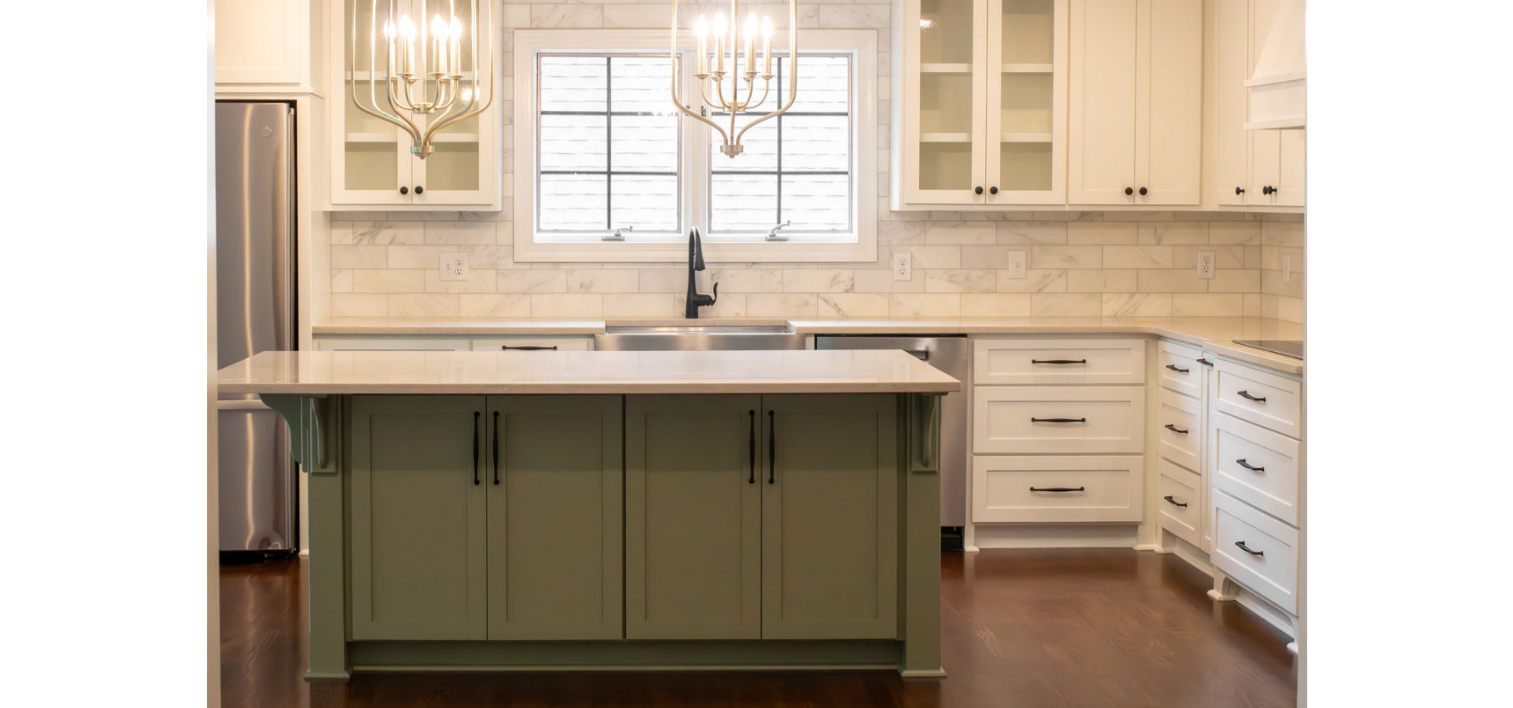 scroll, scrollTop: 0, scrollLeft: 0, axis: both 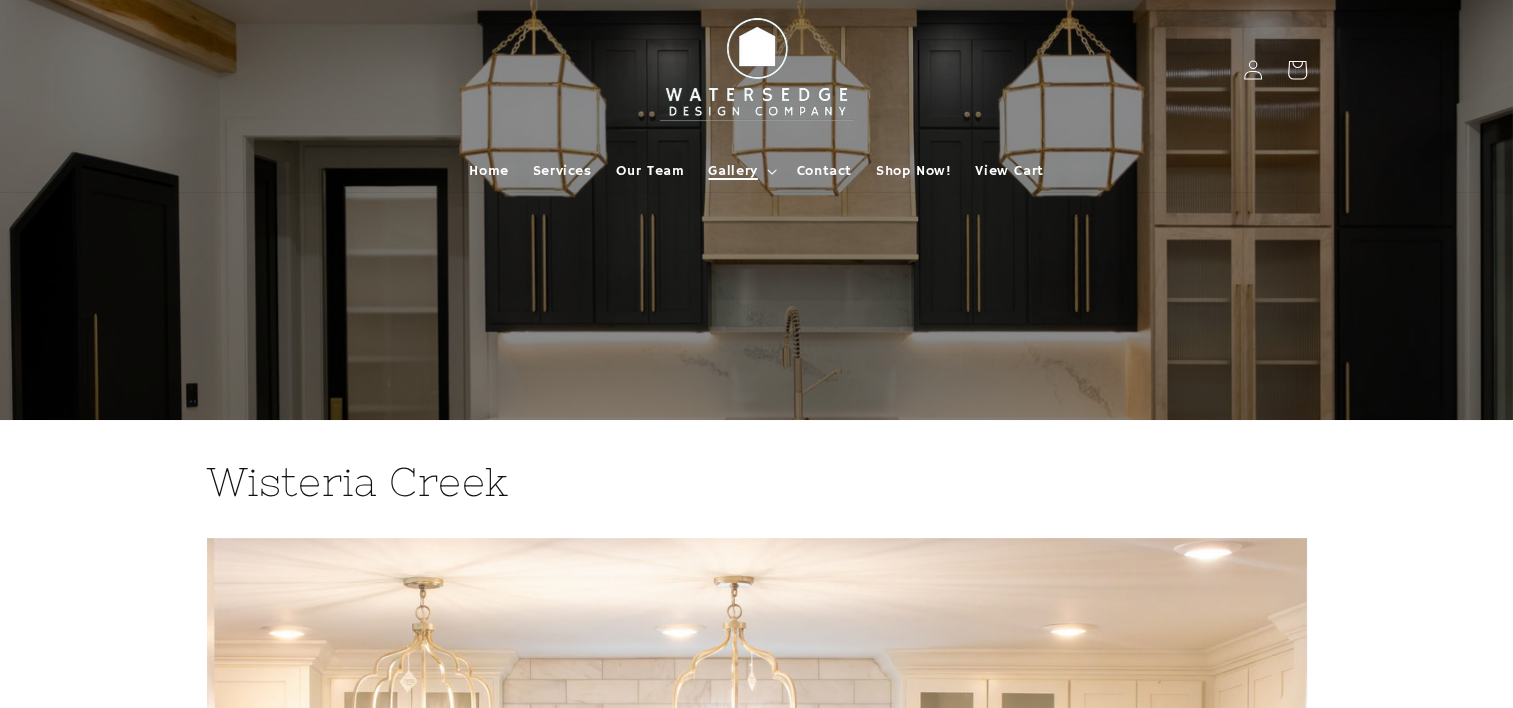 click on "Gallery" at bounding box center [732, 171] 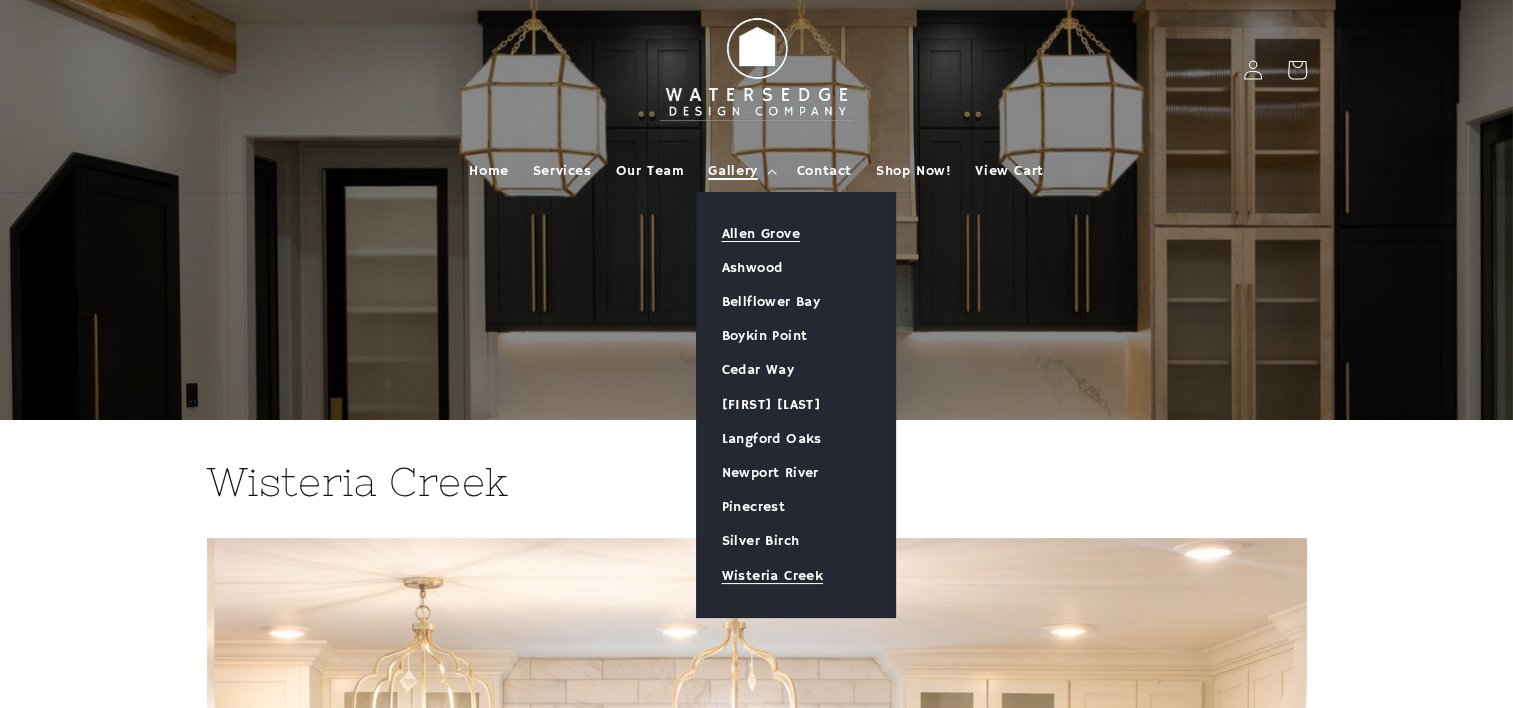click on "Allen Grove" at bounding box center [796, 234] 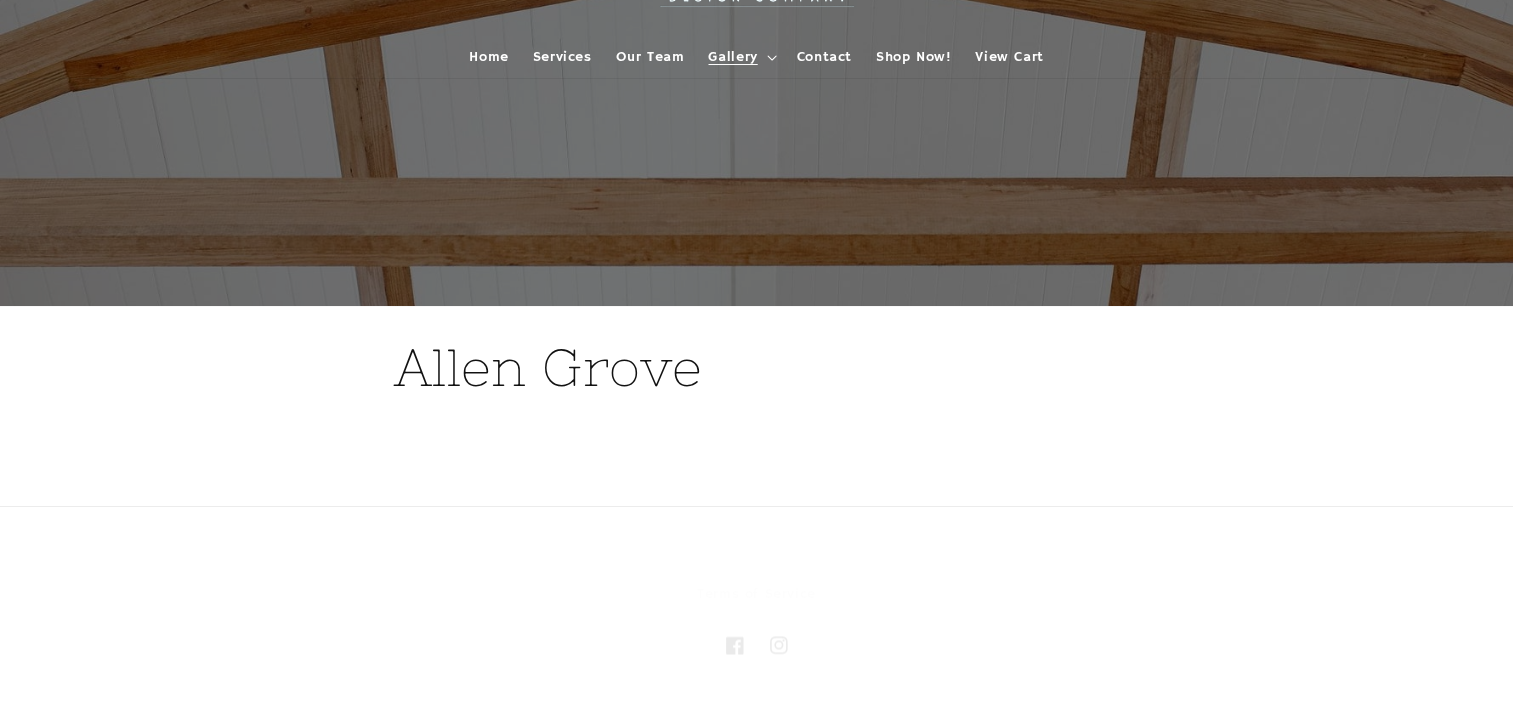 scroll, scrollTop: 207, scrollLeft: 0, axis: vertical 